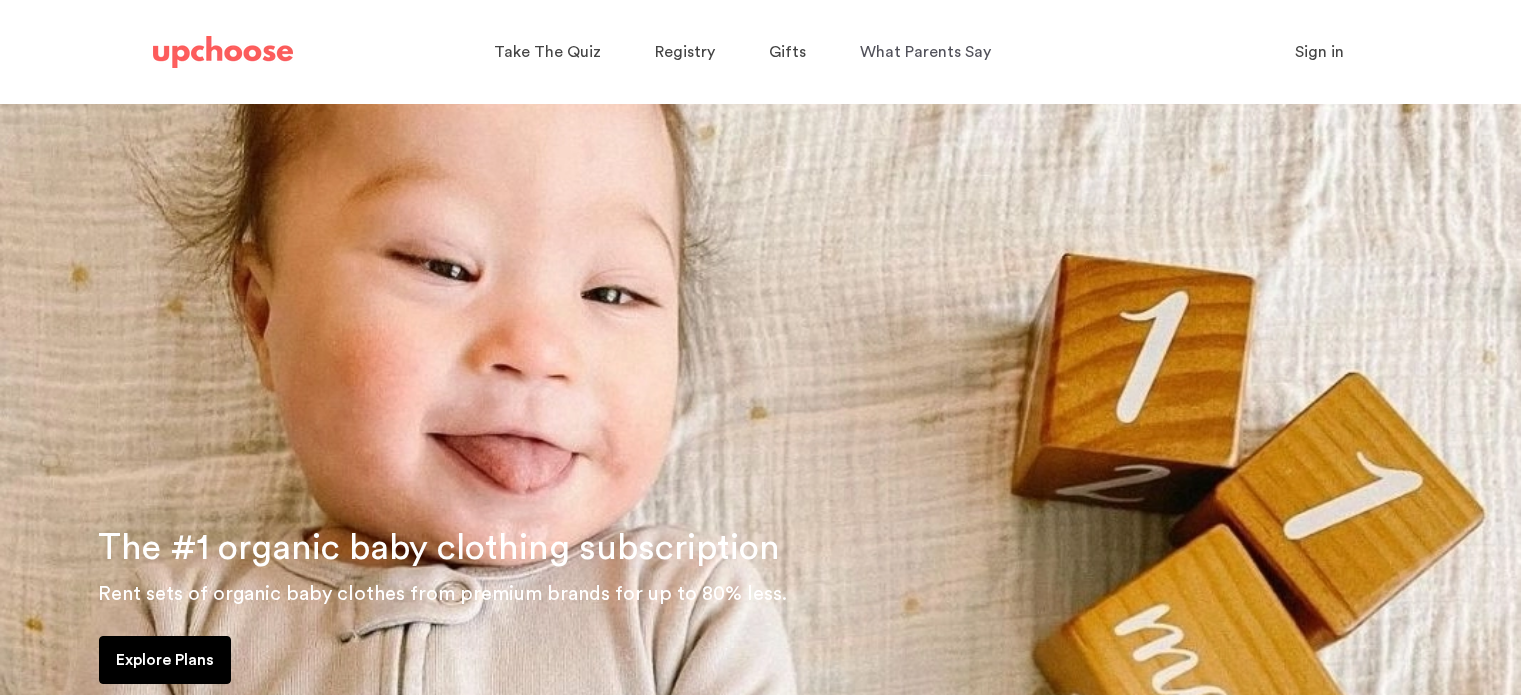 scroll, scrollTop: 0, scrollLeft: 0, axis: both 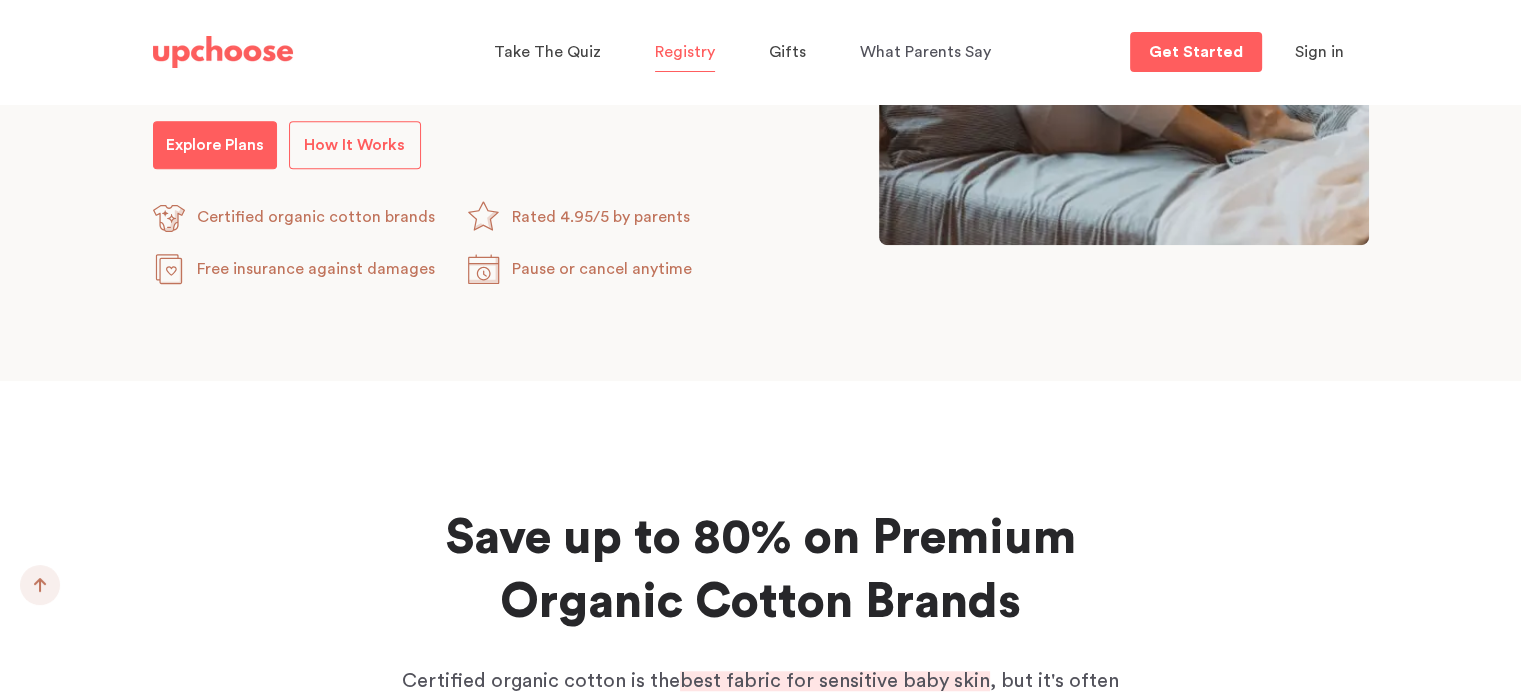 click on "Registry" at bounding box center [685, 52] 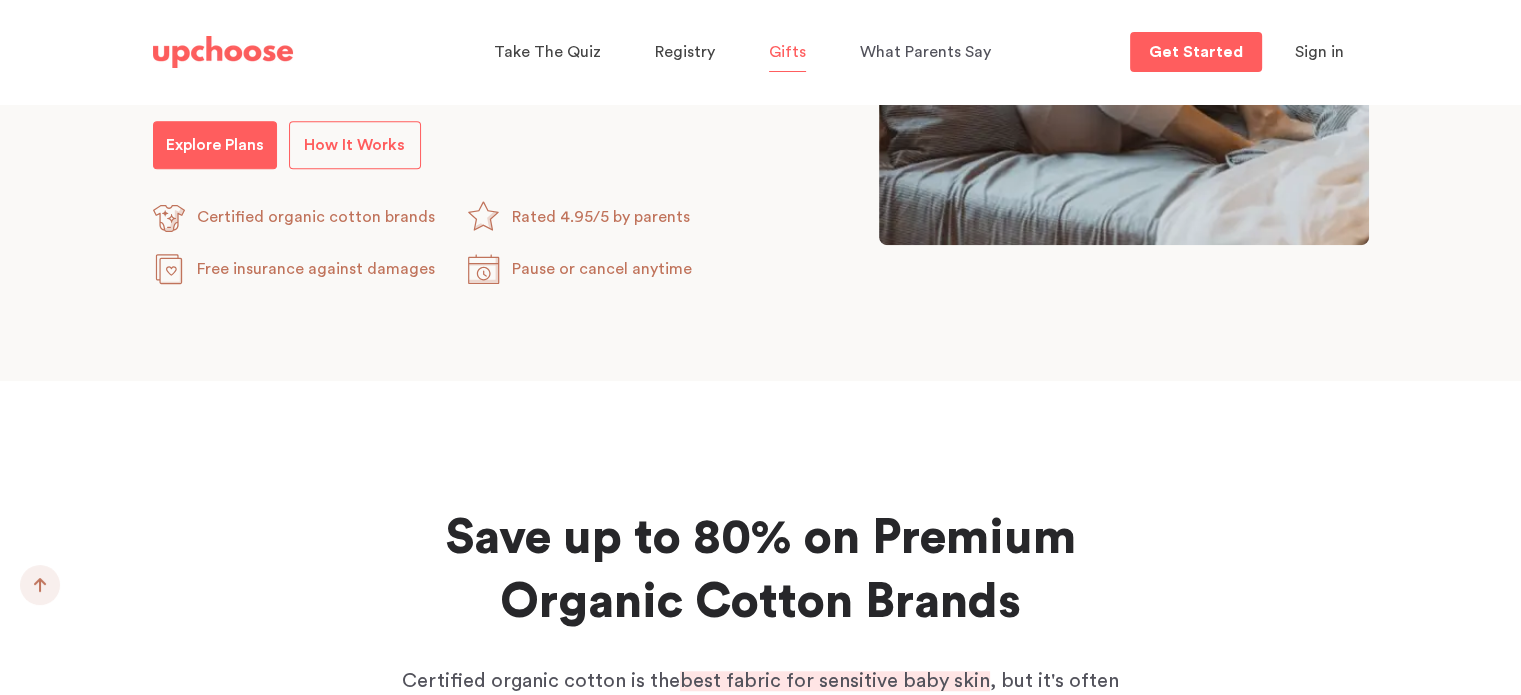 scroll, scrollTop: 0, scrollLeft: 0, axis: both 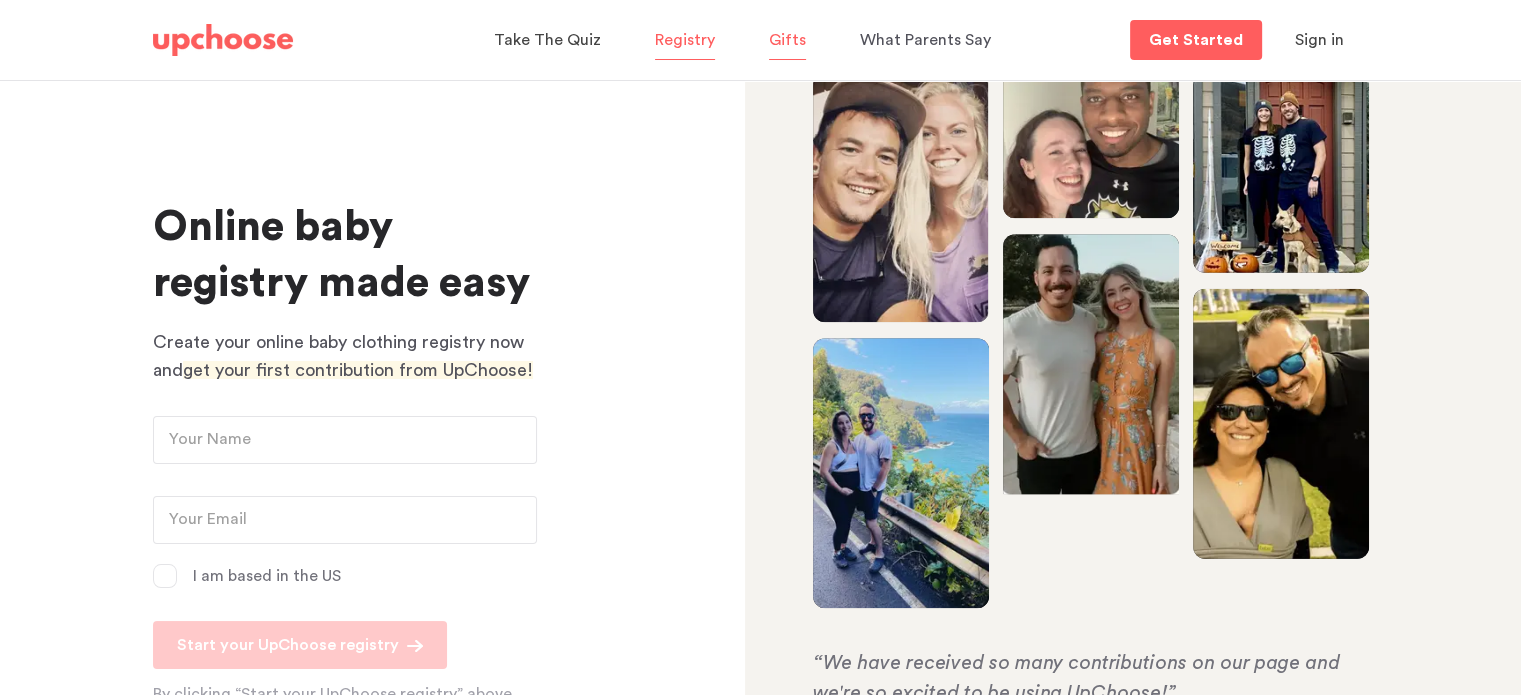 click on "Gifts" at bounding box center [787, 40] 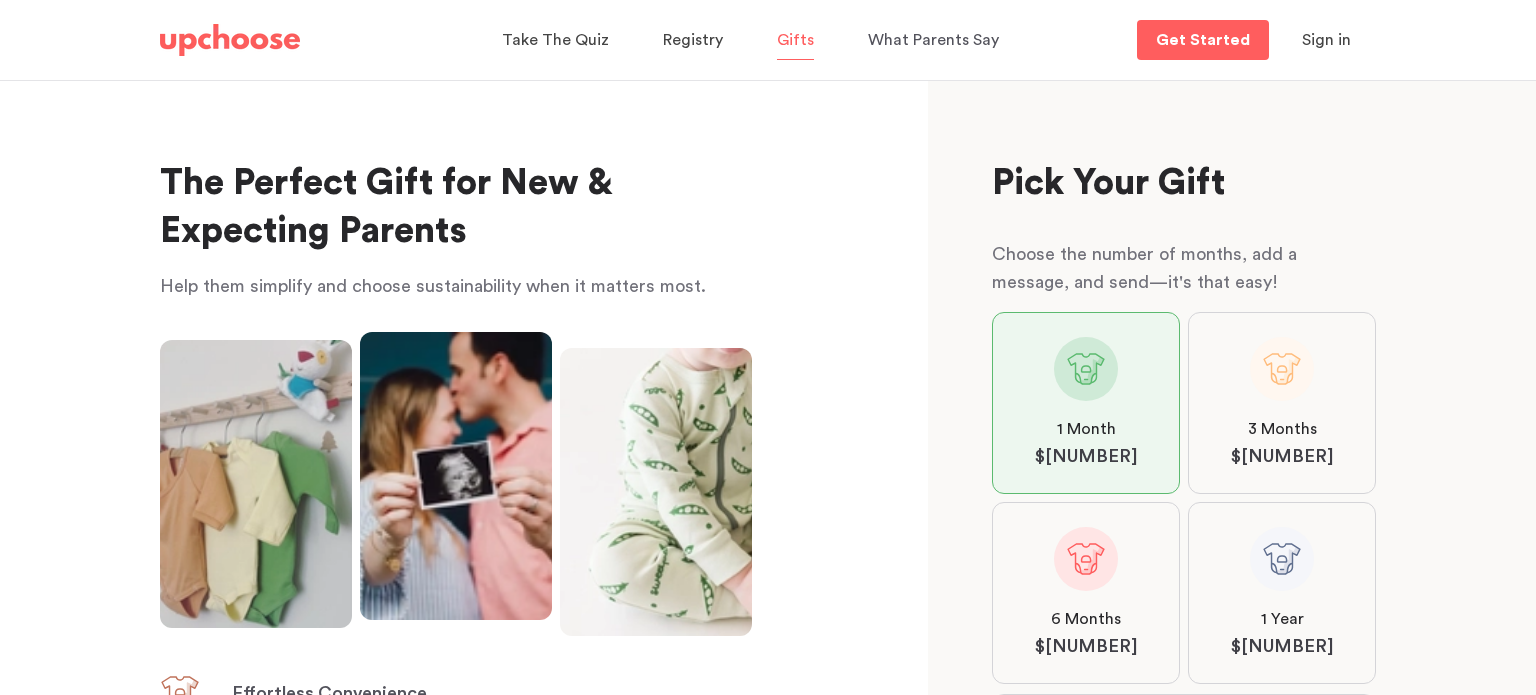 scroll, scrollTop: 0, scrollLeft: 0, axis: both 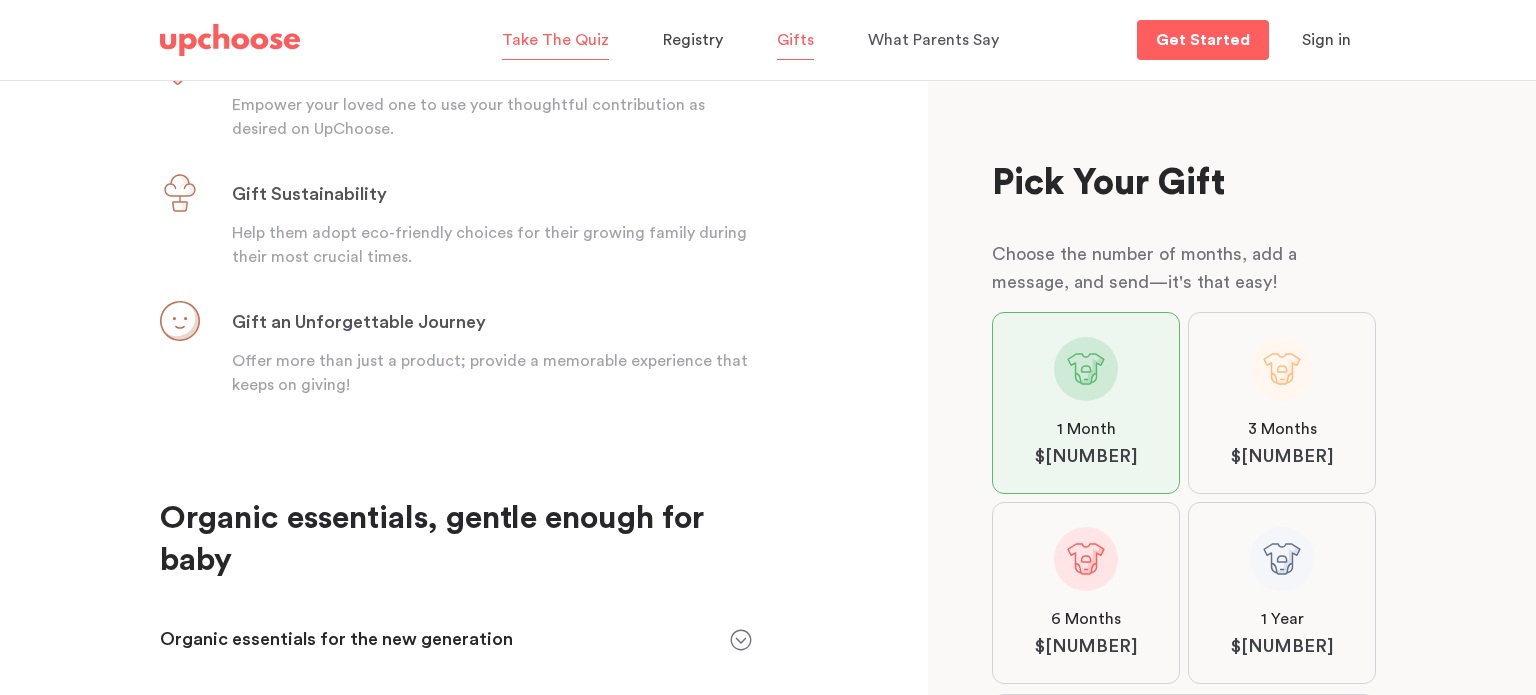 click on "Take The Quiz" at bounding box center (555, 40) 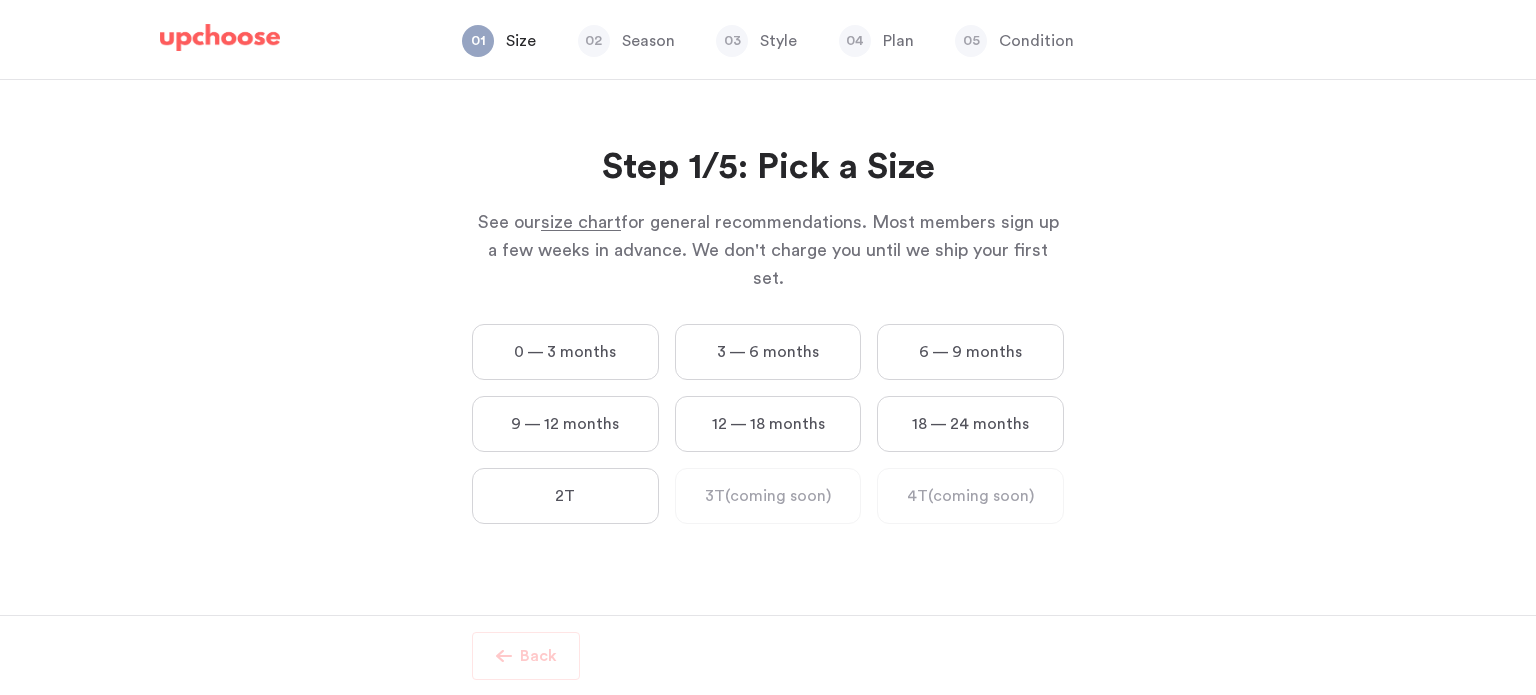 scroll, scrollTop: 0, scrollLeft: 0, axis: both 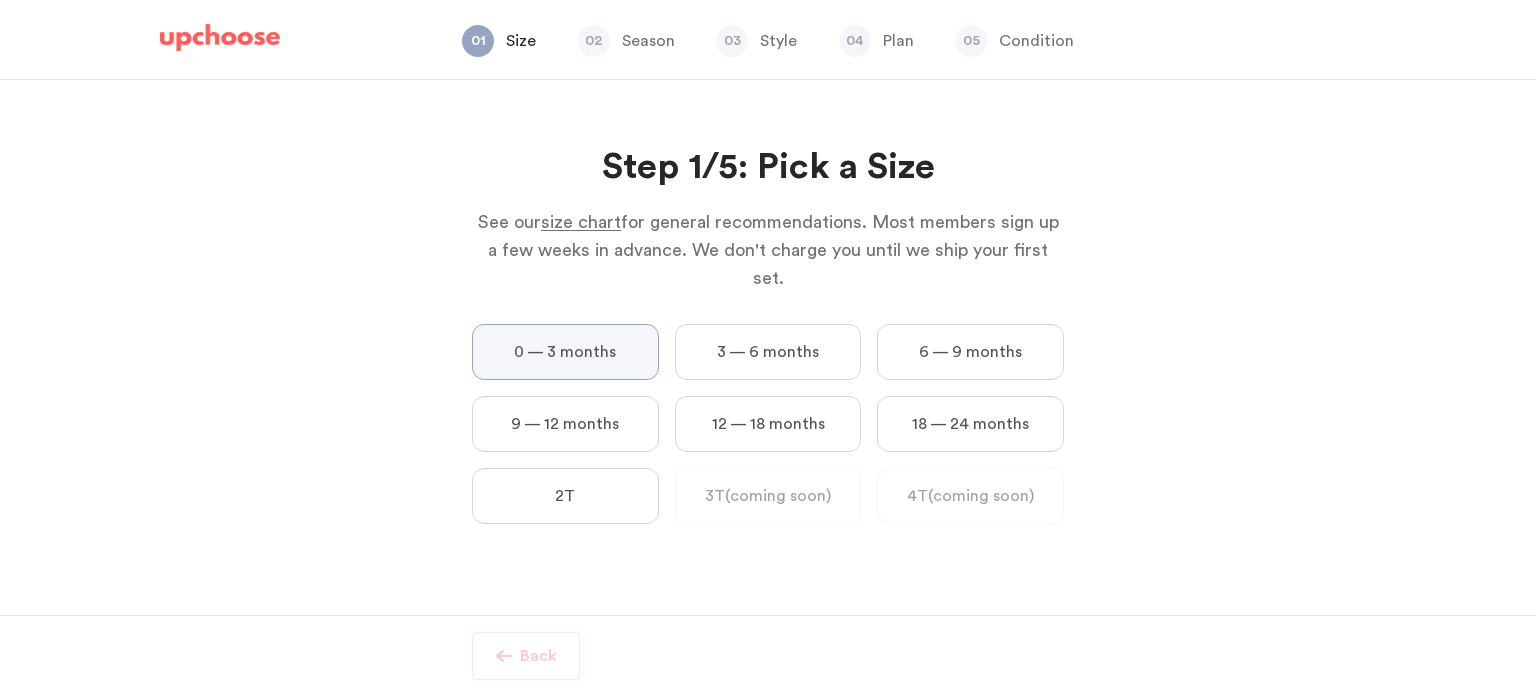 click on "0 — 3 months" at bounding box center (0, 0) 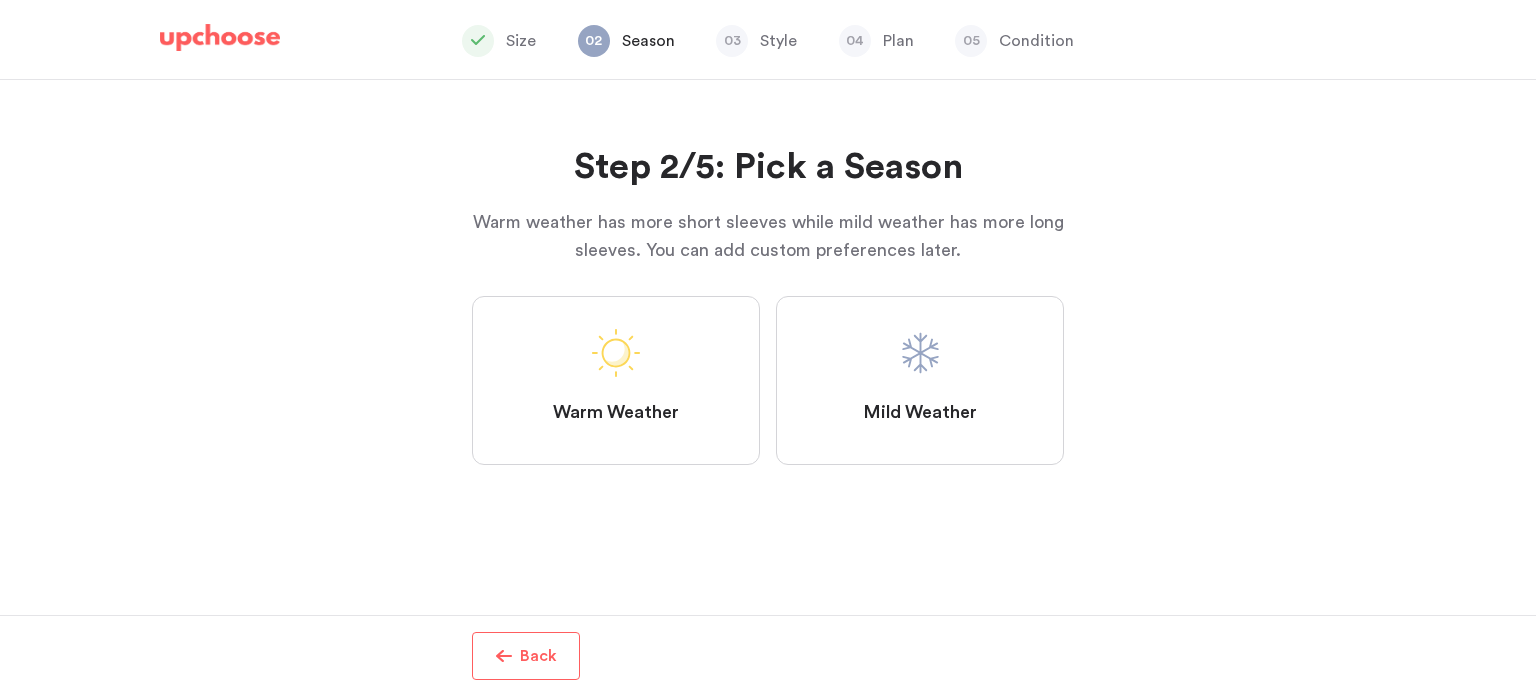 click on "Mild Weather" at bounding box center (920, 380) 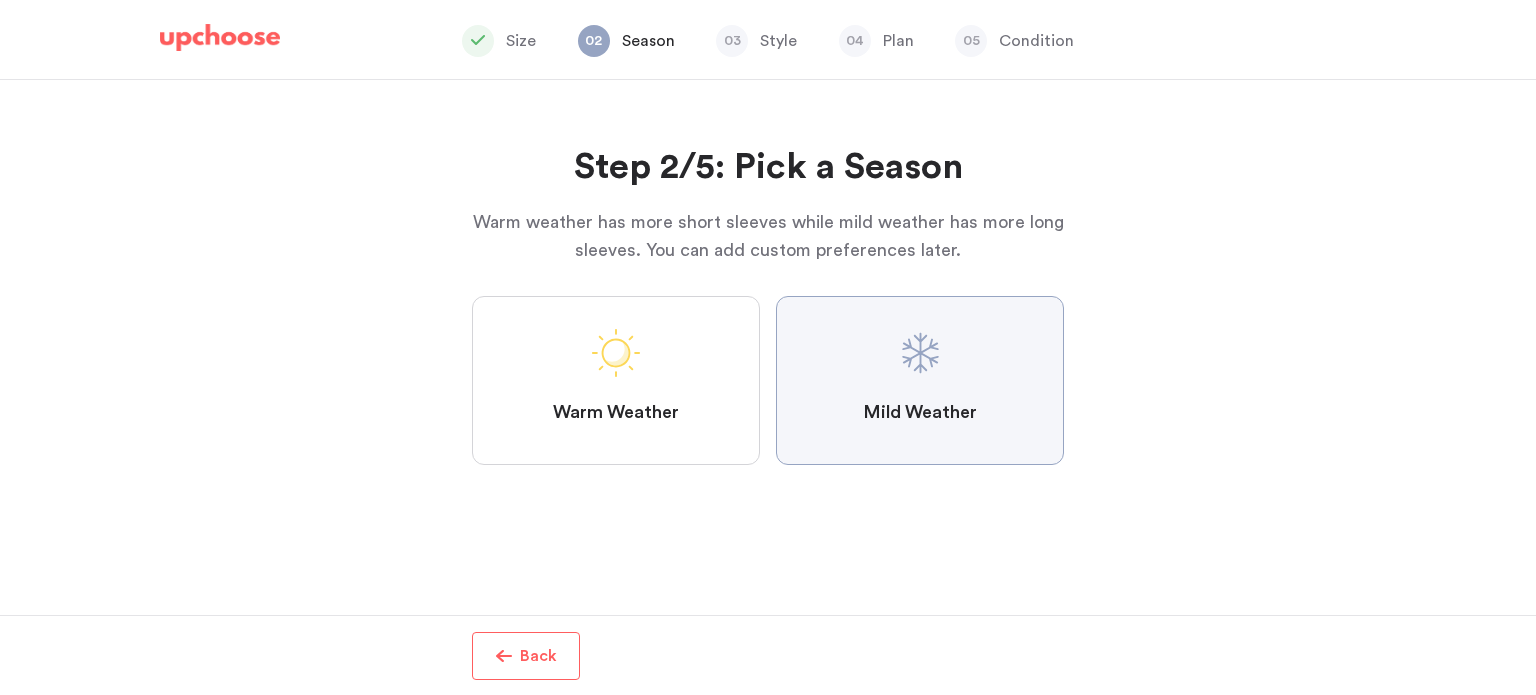 click on "Mild Weather" at bounding box center (0, 0) 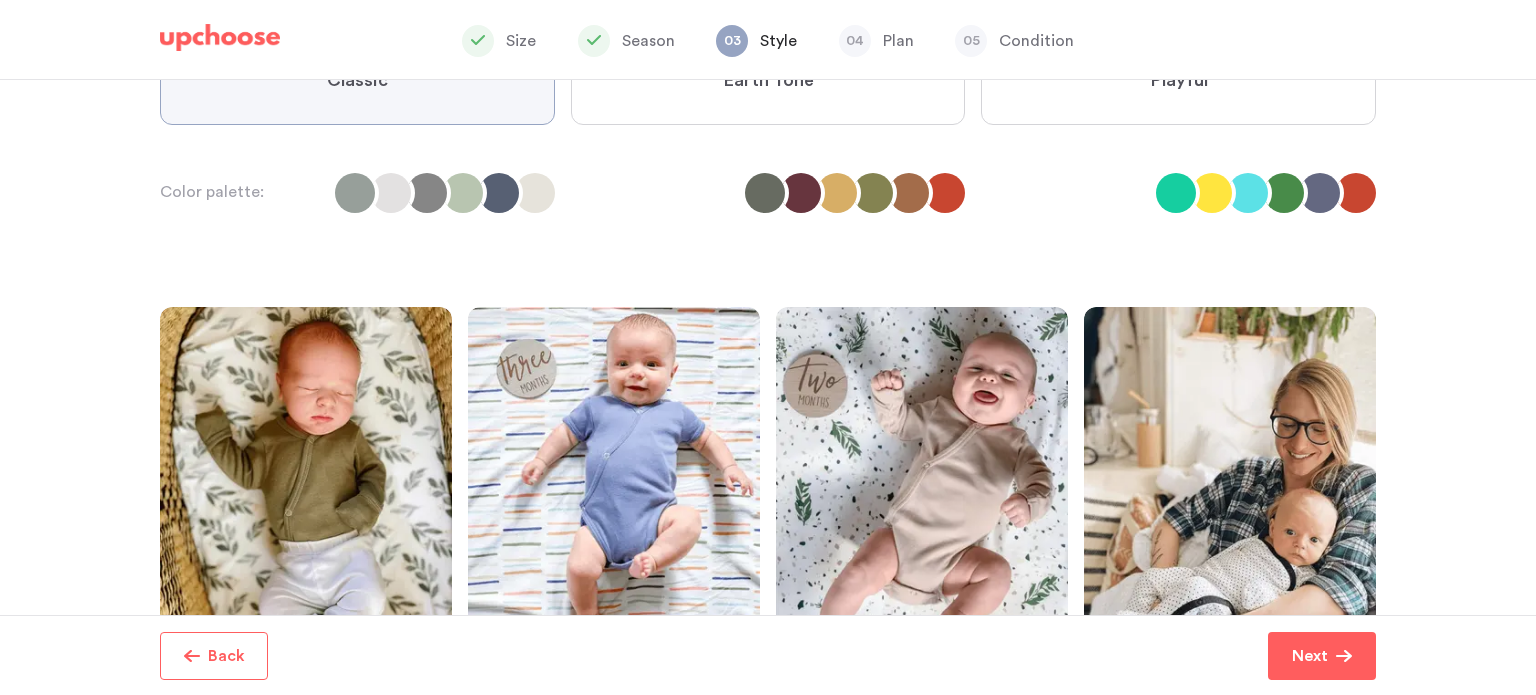 scroll, scrollTop: 24, scrollLeft: 0, axis: vertical 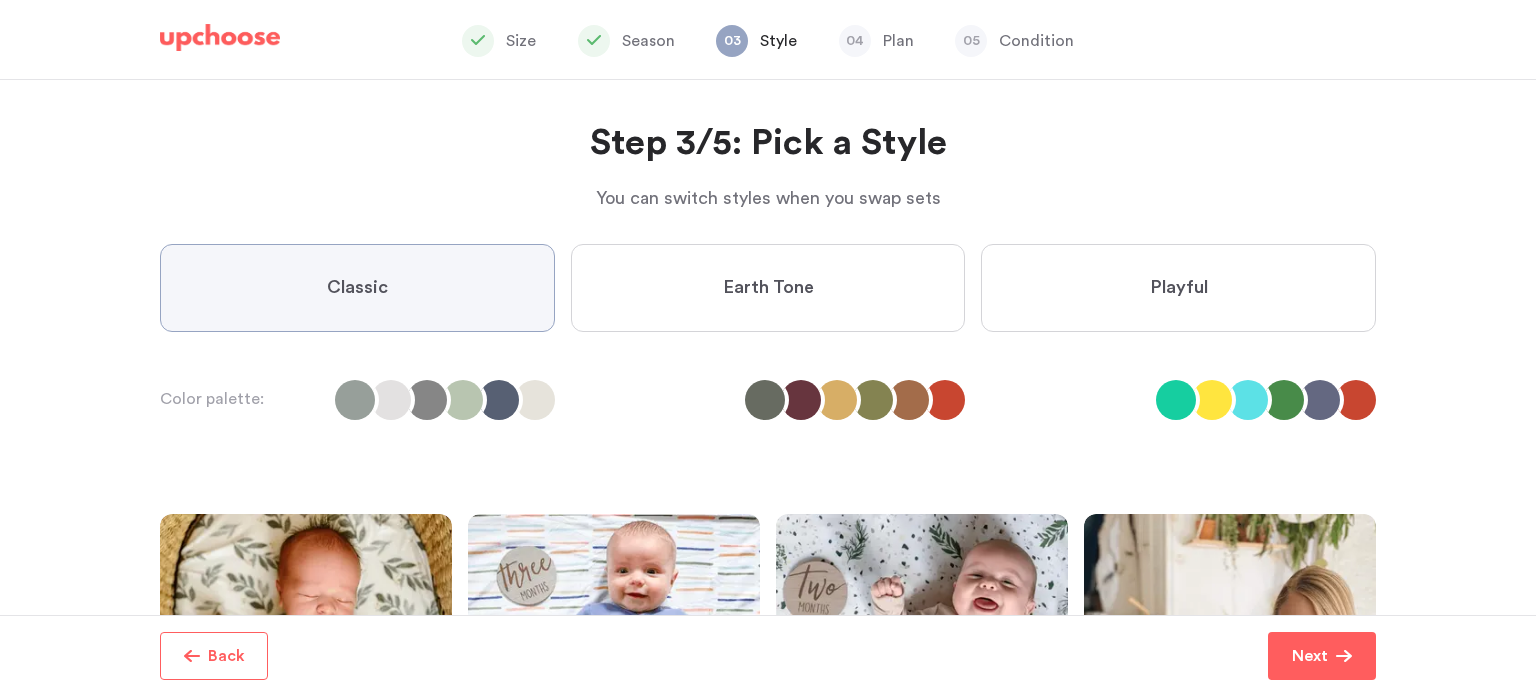 click on "Earth Tone" at bounding box center [768, 288] 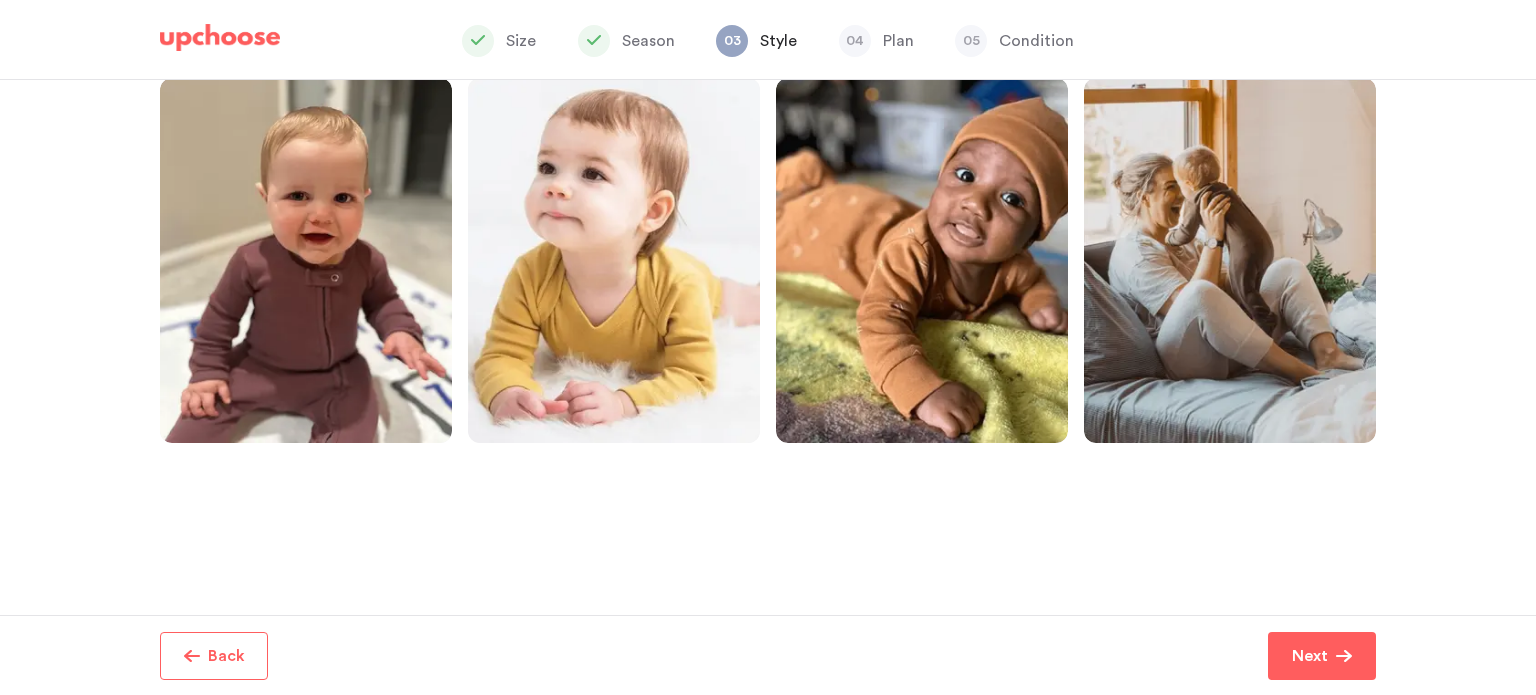 scroll, scrollTop: 459, scrollLeft: 0, axis: vertical 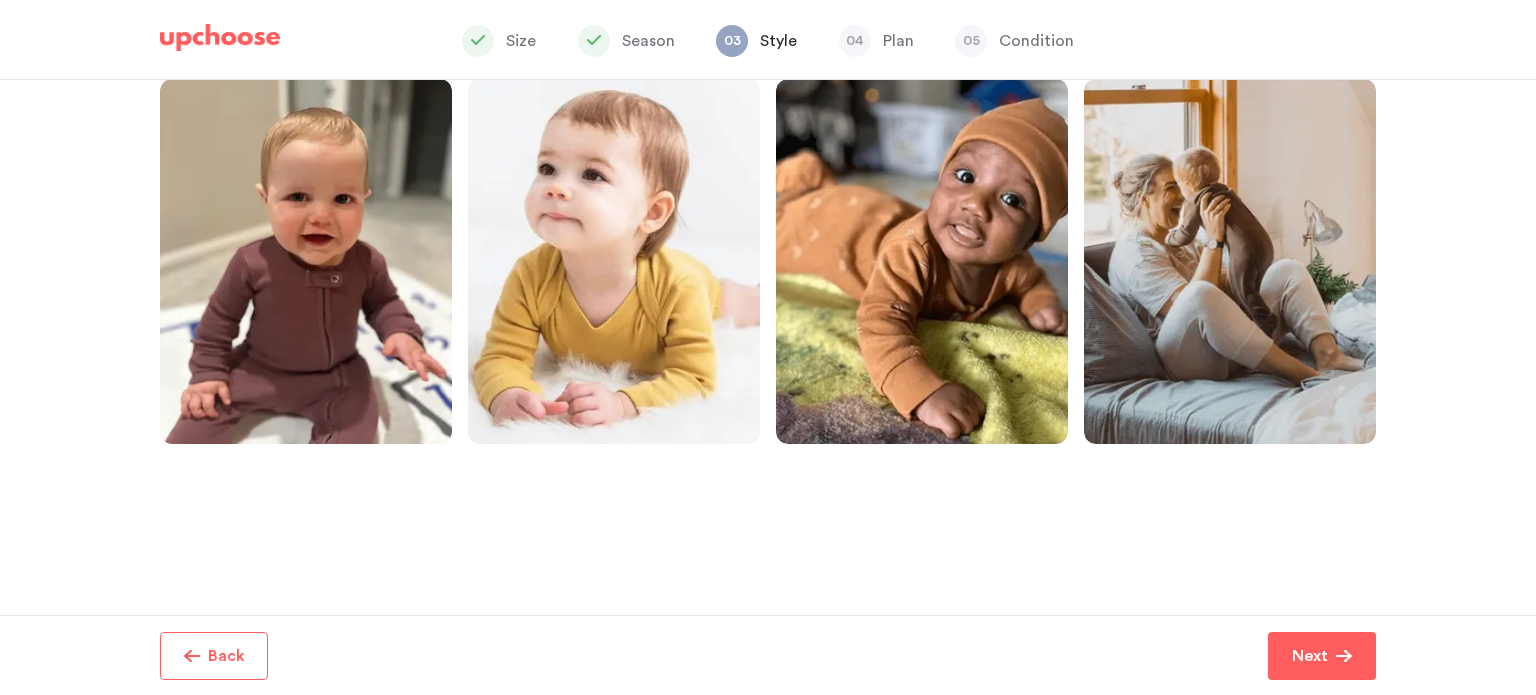 click on "Next" at bounding box center (1322, 656) 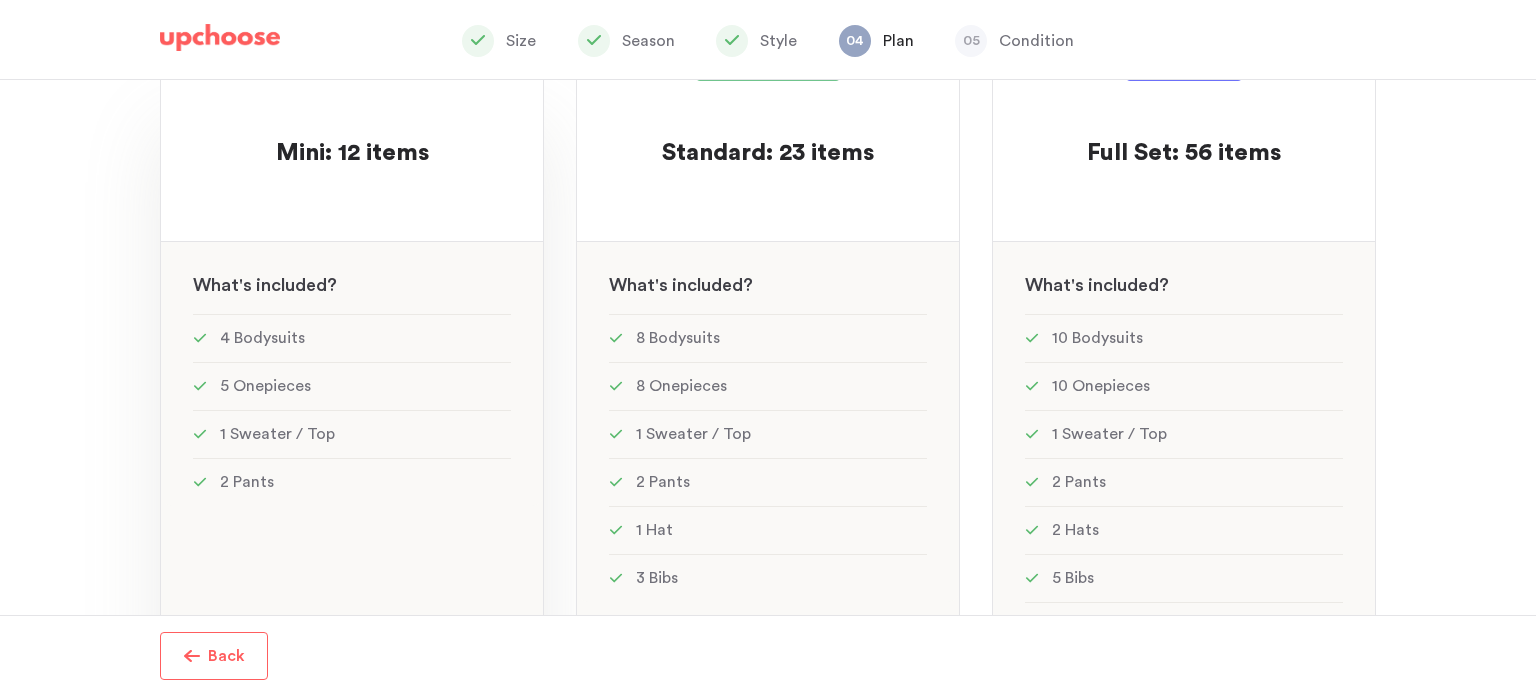 scroll, scrollTop: 240, scrollLeft: 0, axis: vertical 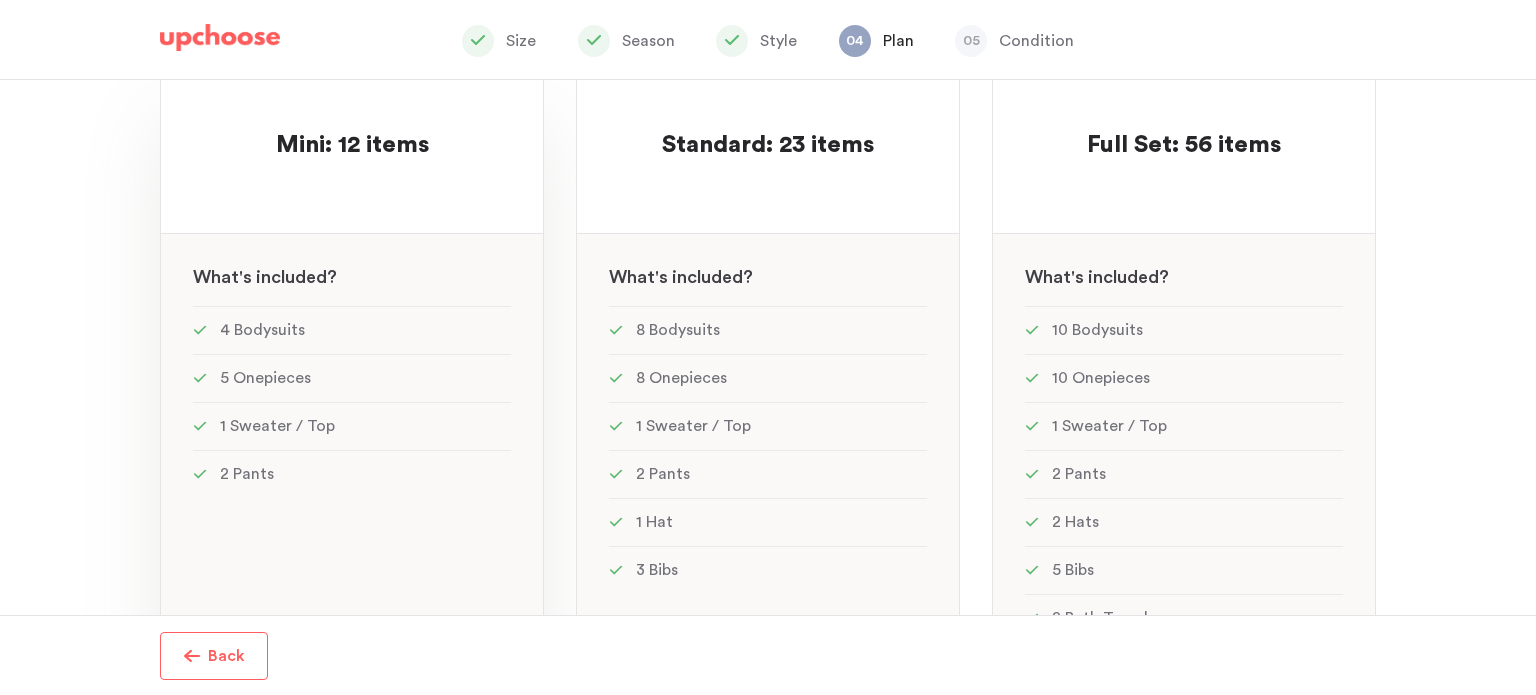click on "Mini: 12 items Mini: 12 items" at bounding box center [352, 125] 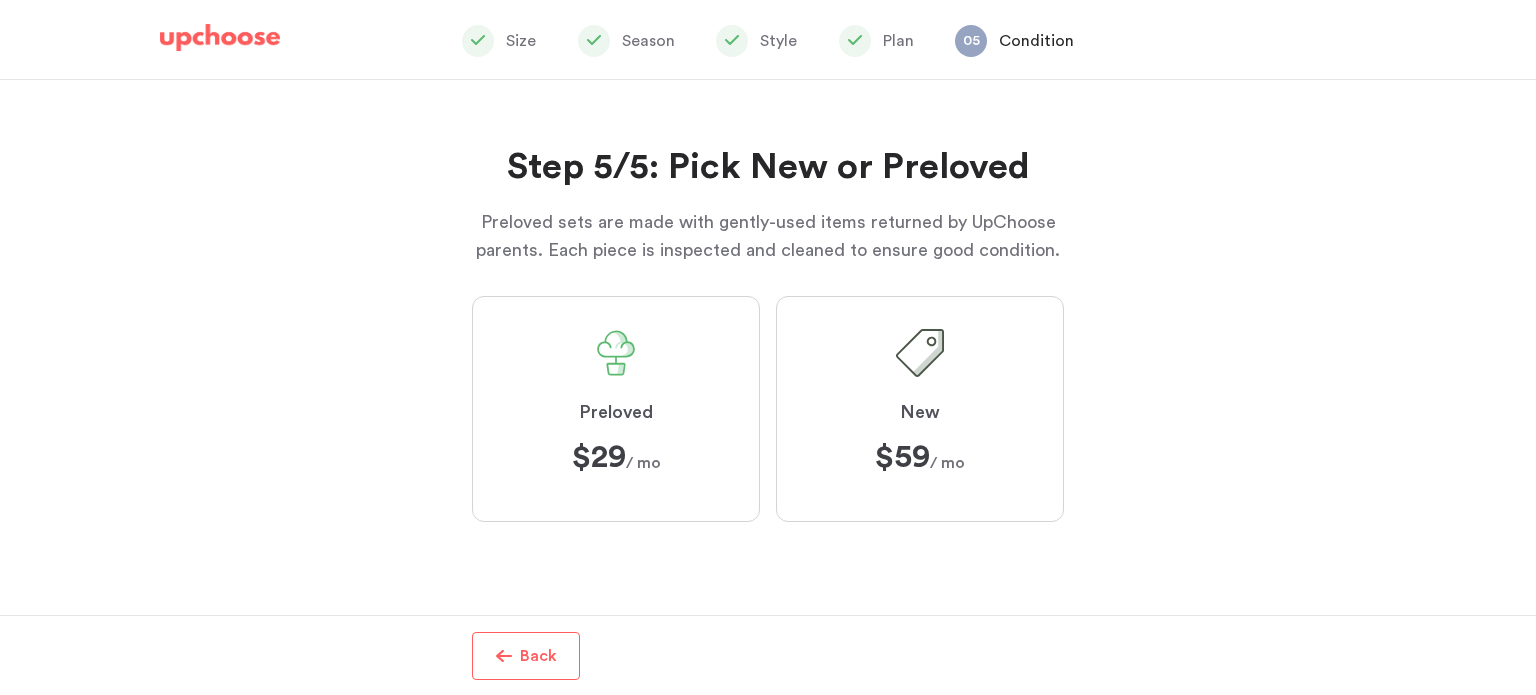 click on "New $59 $59  / mo" at bounding box center (920, 409) 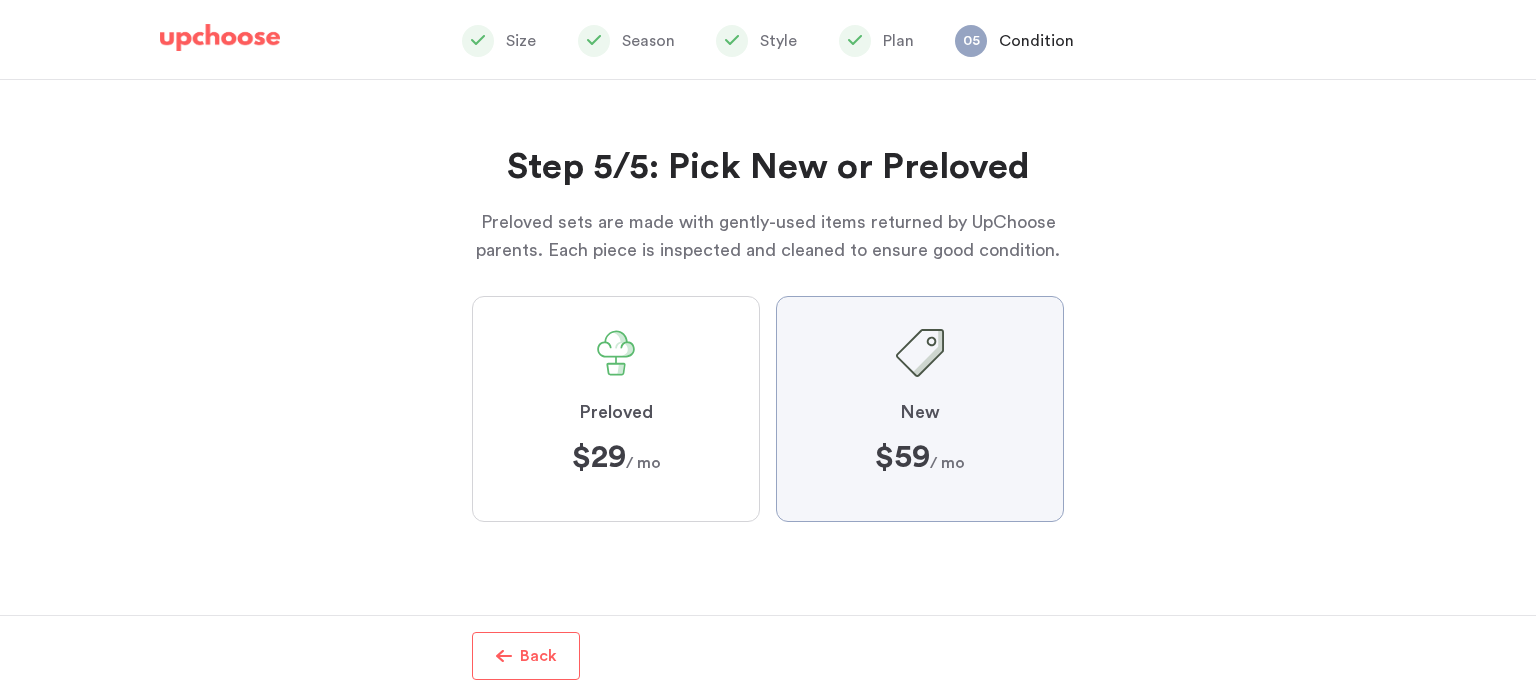 click on "New $59 $59  / mo" at bounding box center [0, 0] 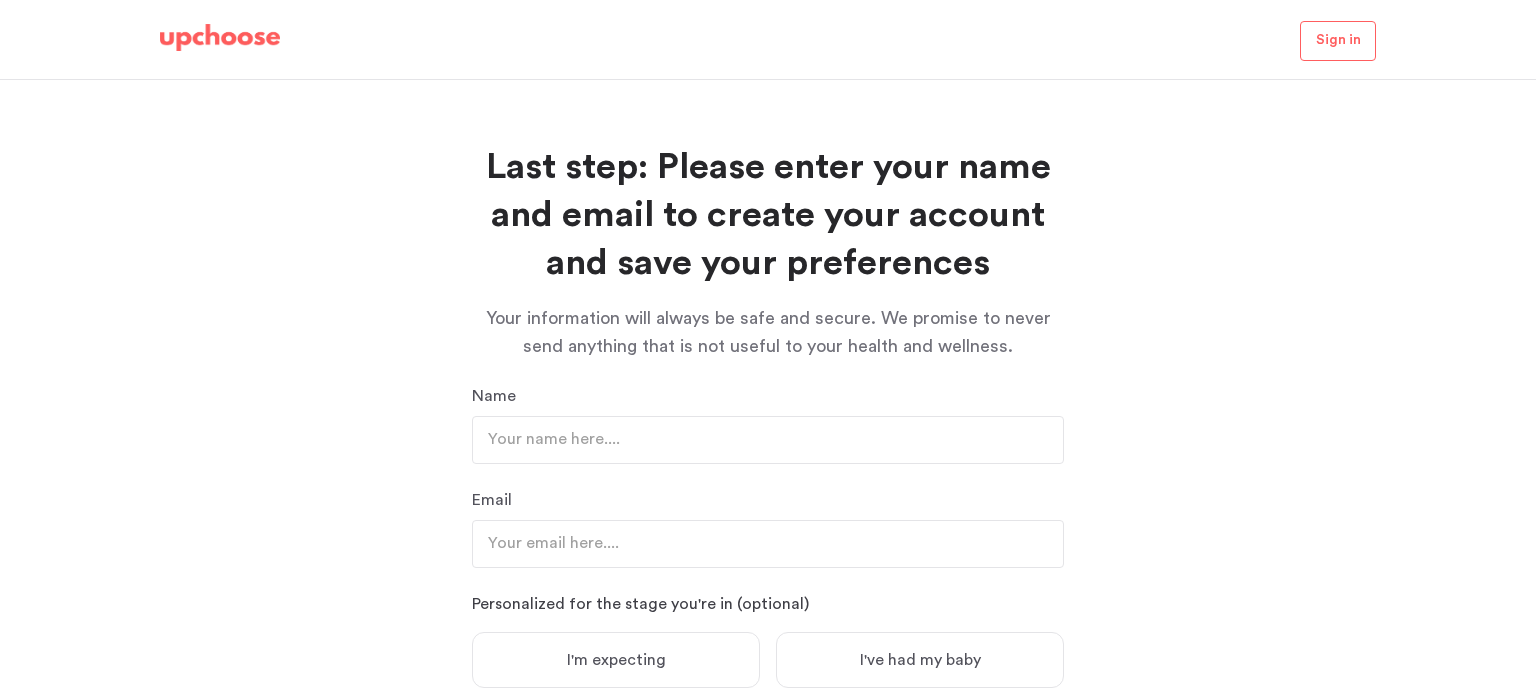 scroll, scrollTop: 380, scrollLeft: 0, axis: vertical 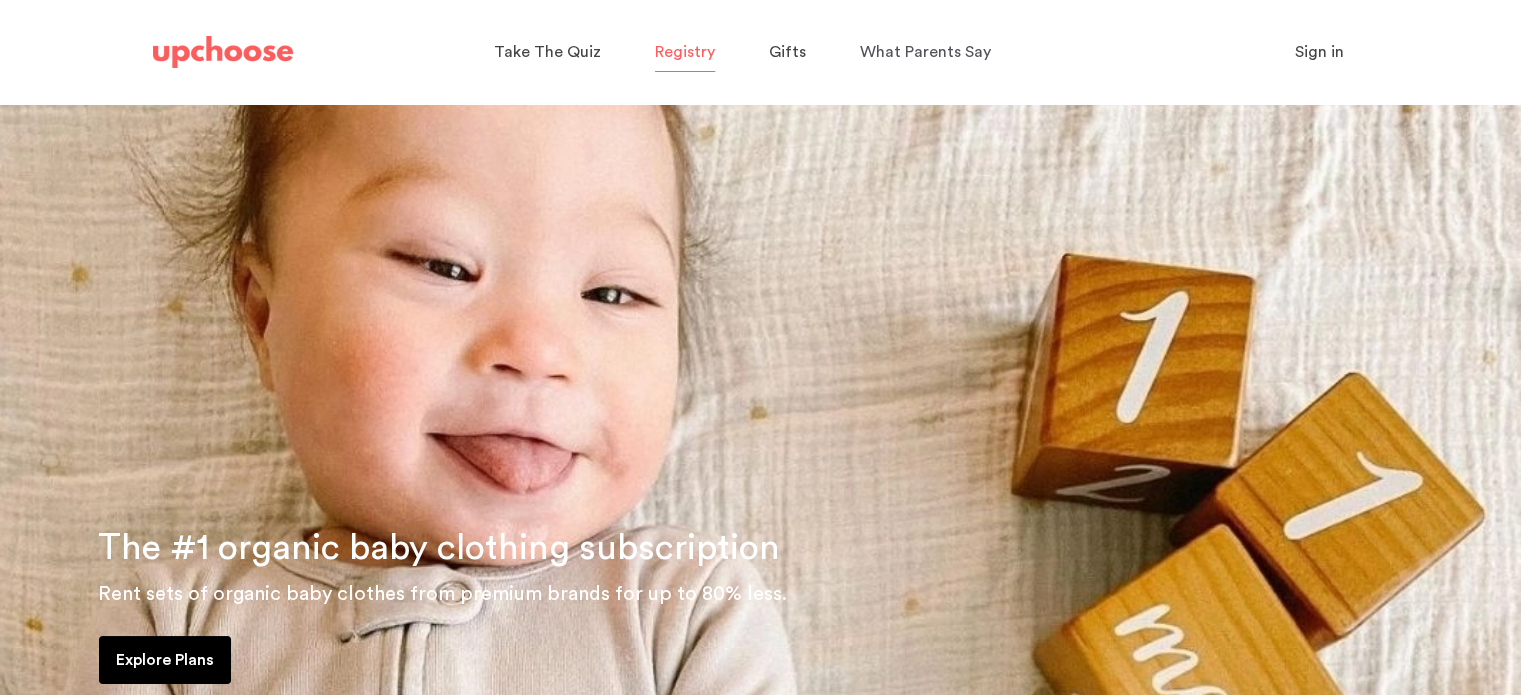 click on "Registry" at bounding box center [685, 52] 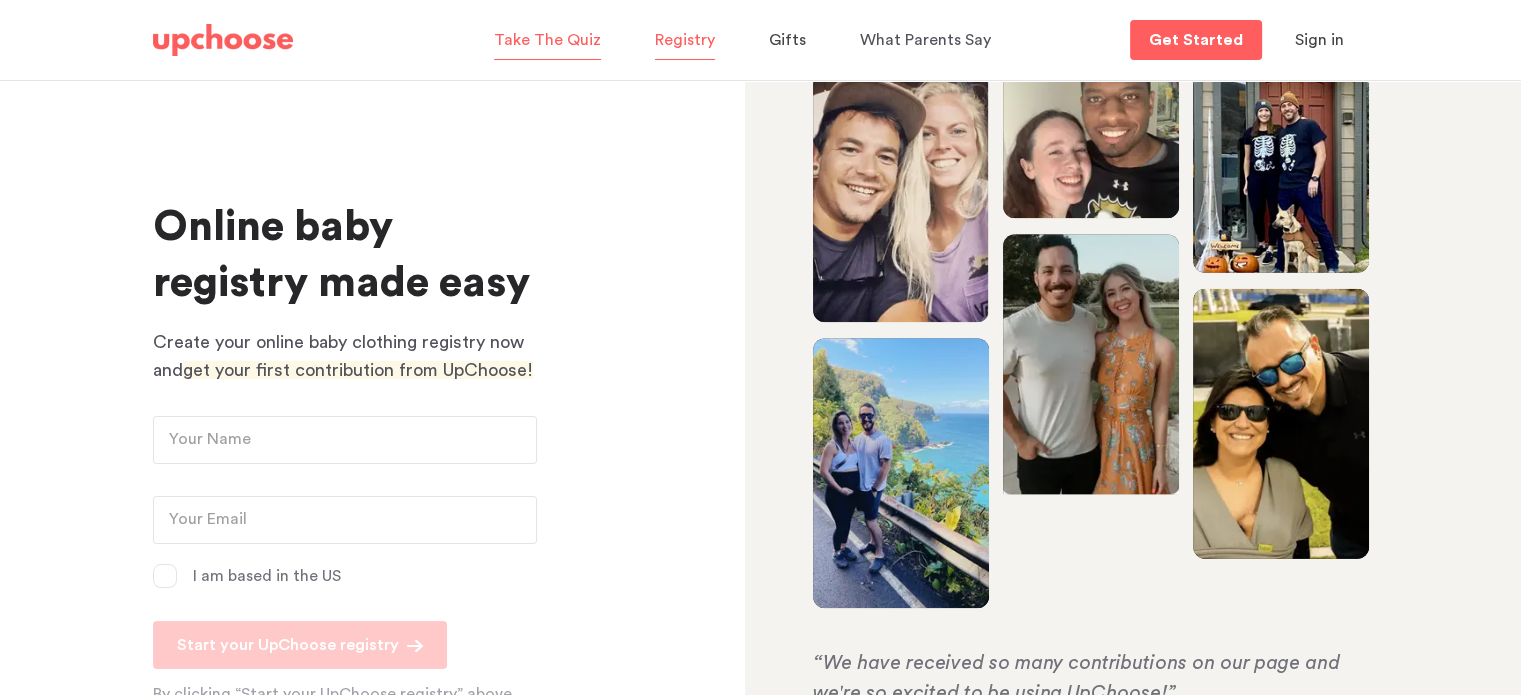 click on "Take The Quiz" at bounding box center (547, 40) 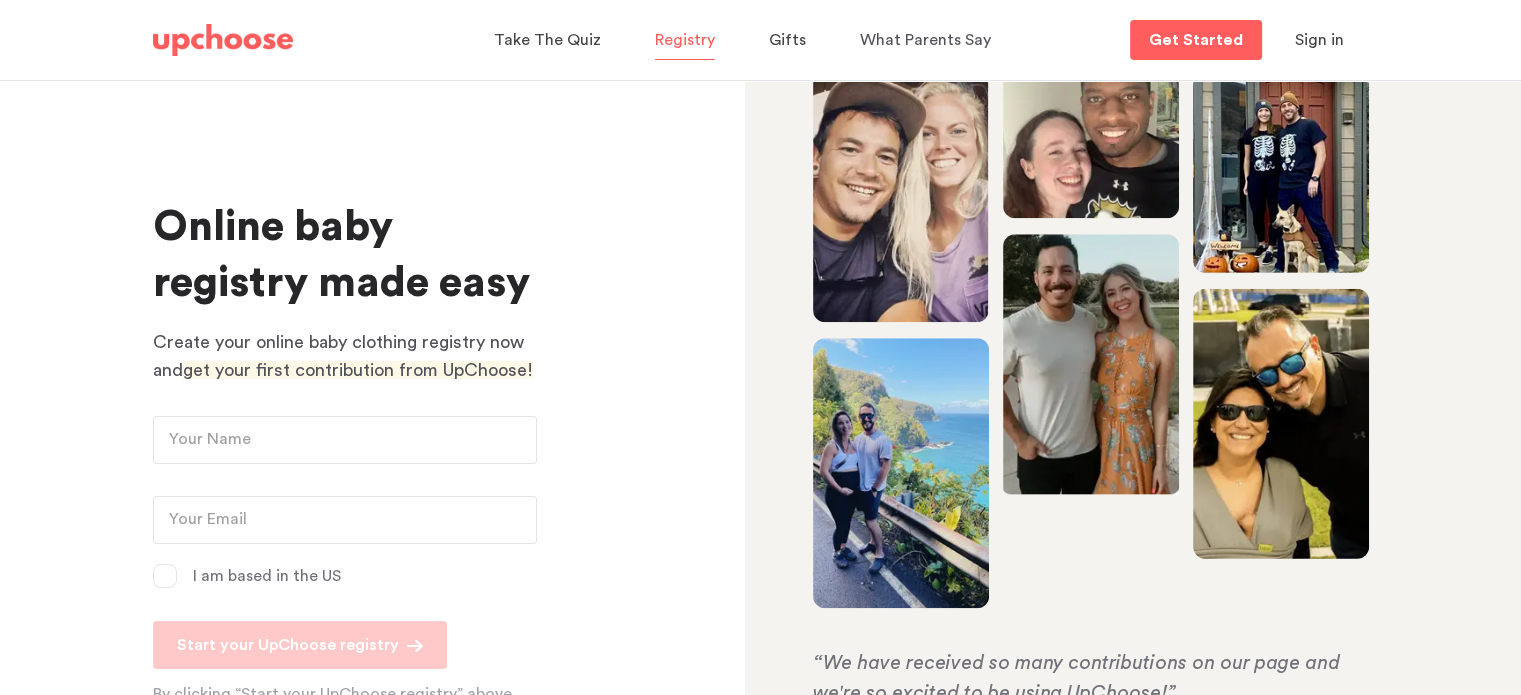 click at bounding box center [223, 40] 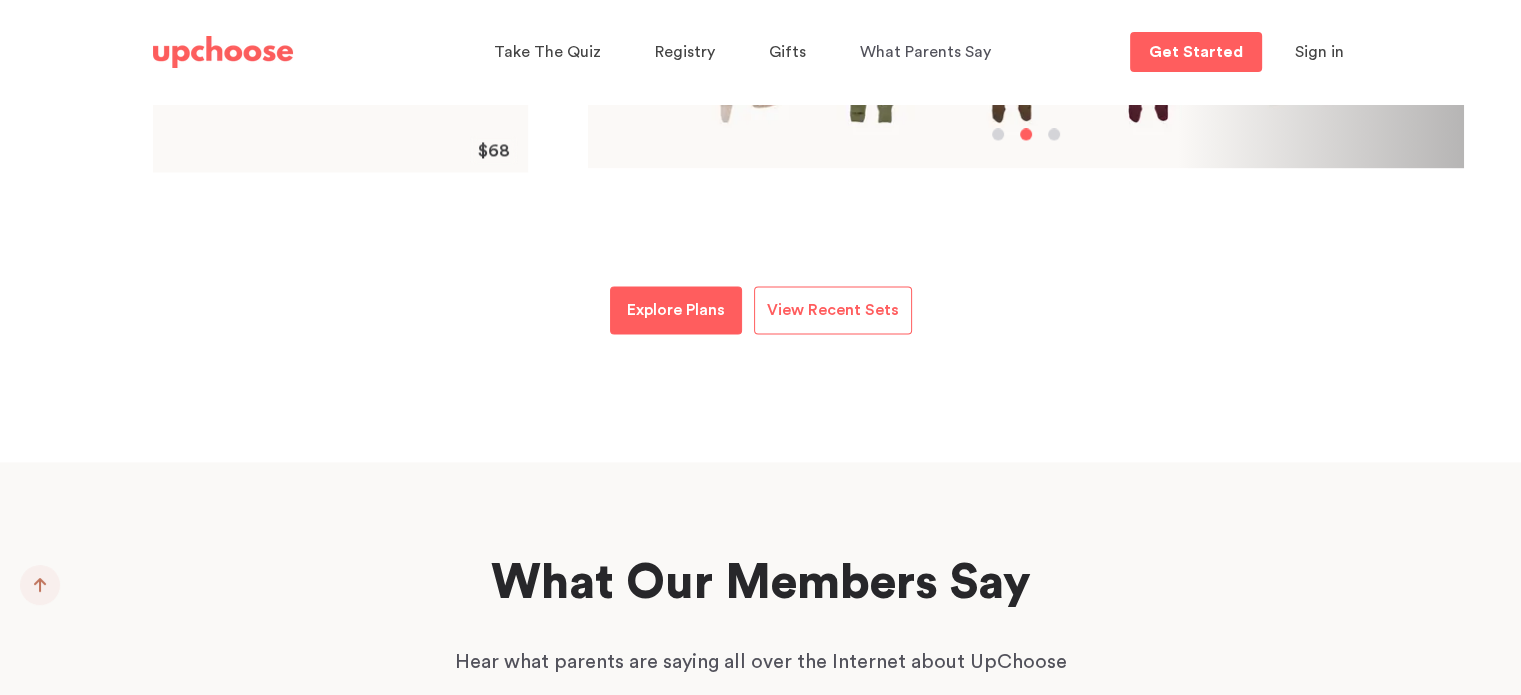 scroll, scrollTop: 2436, scrollLeft: 0, axis: vertical 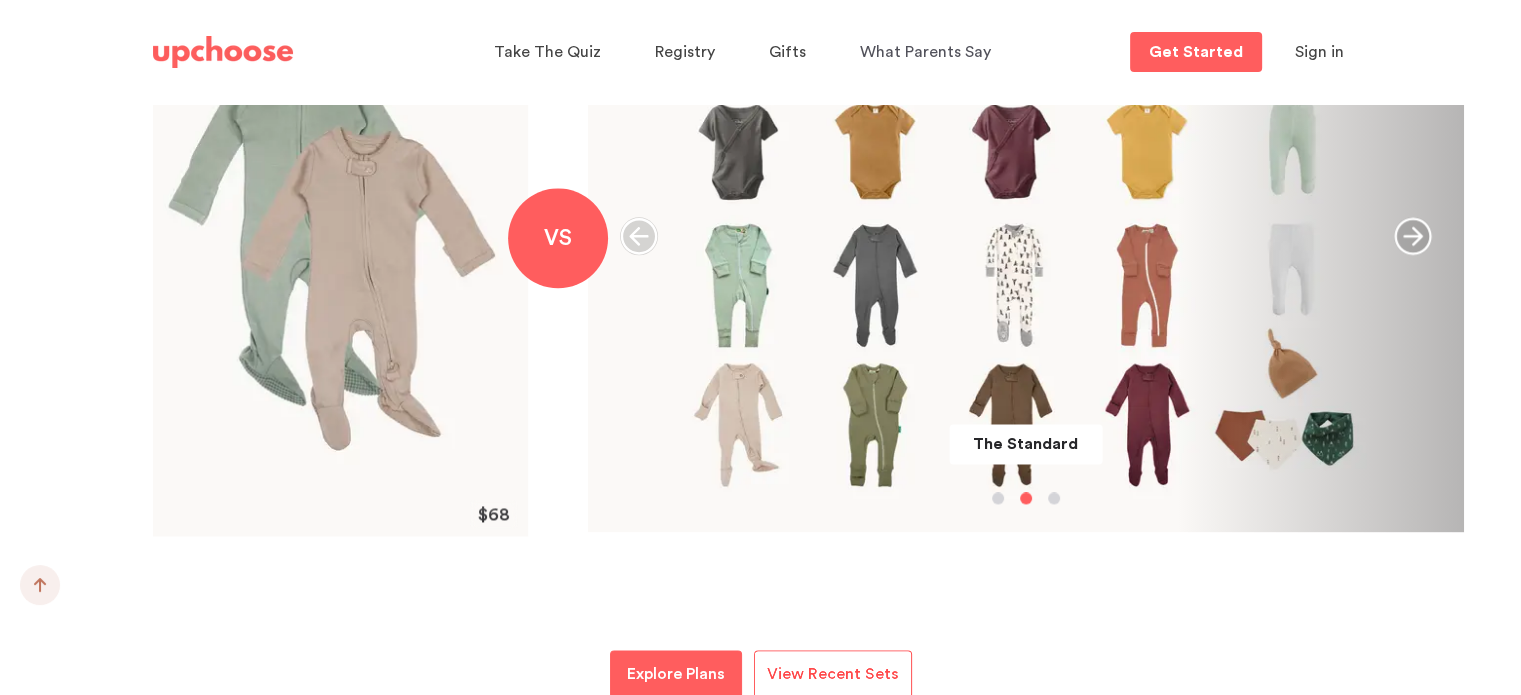 click on "View Recent Sets" at bounding box center (833, 674) 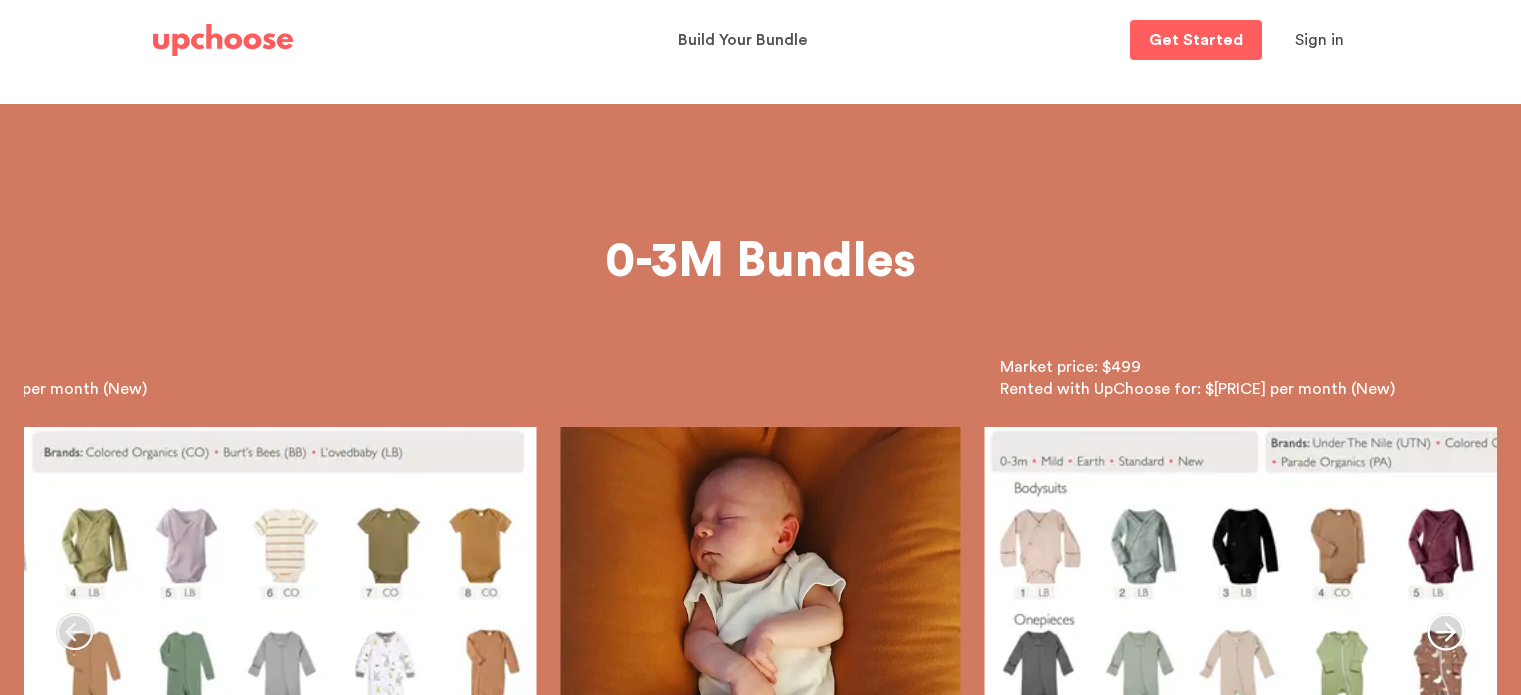 scroll, scrollTop: 0, scrollLeft: 0, axis: both 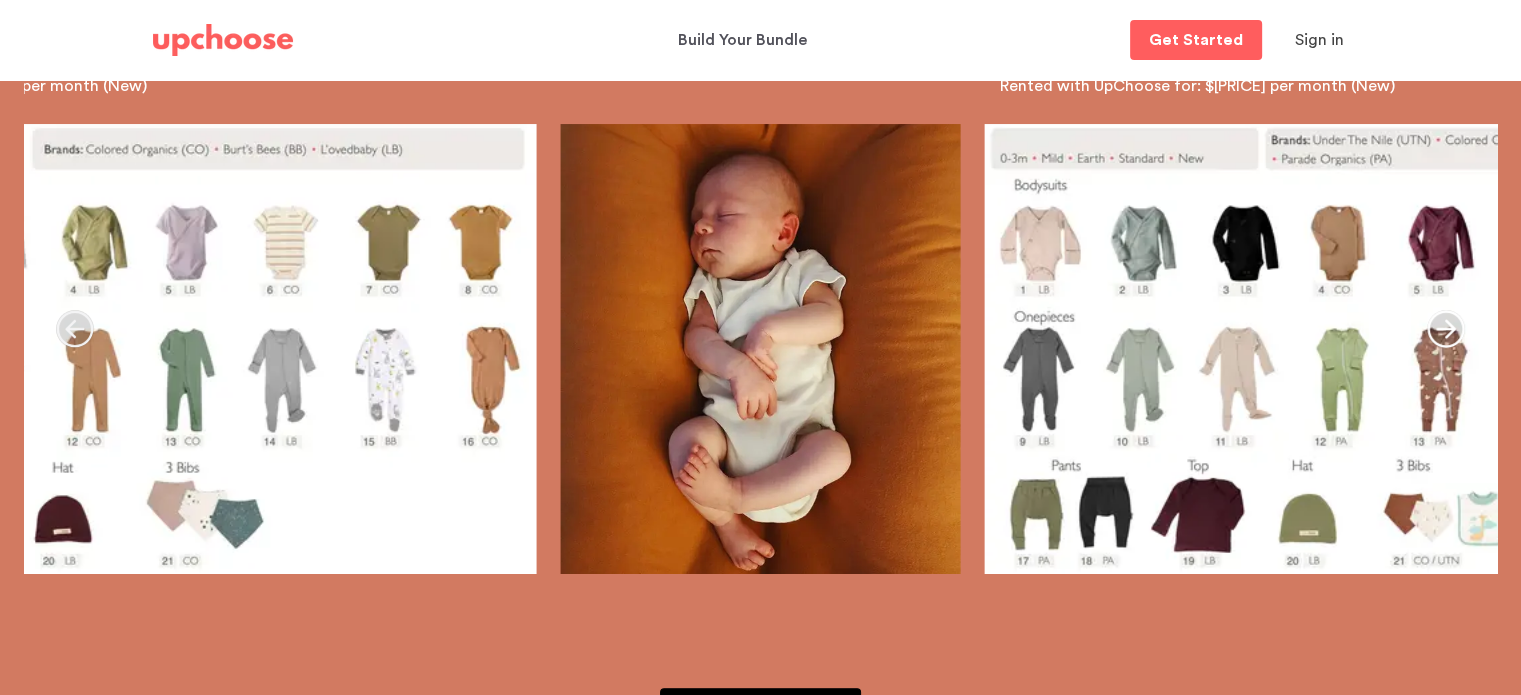 click on "Image of an UpChoose baby clothes bundles" at bounding box center (137, 349) 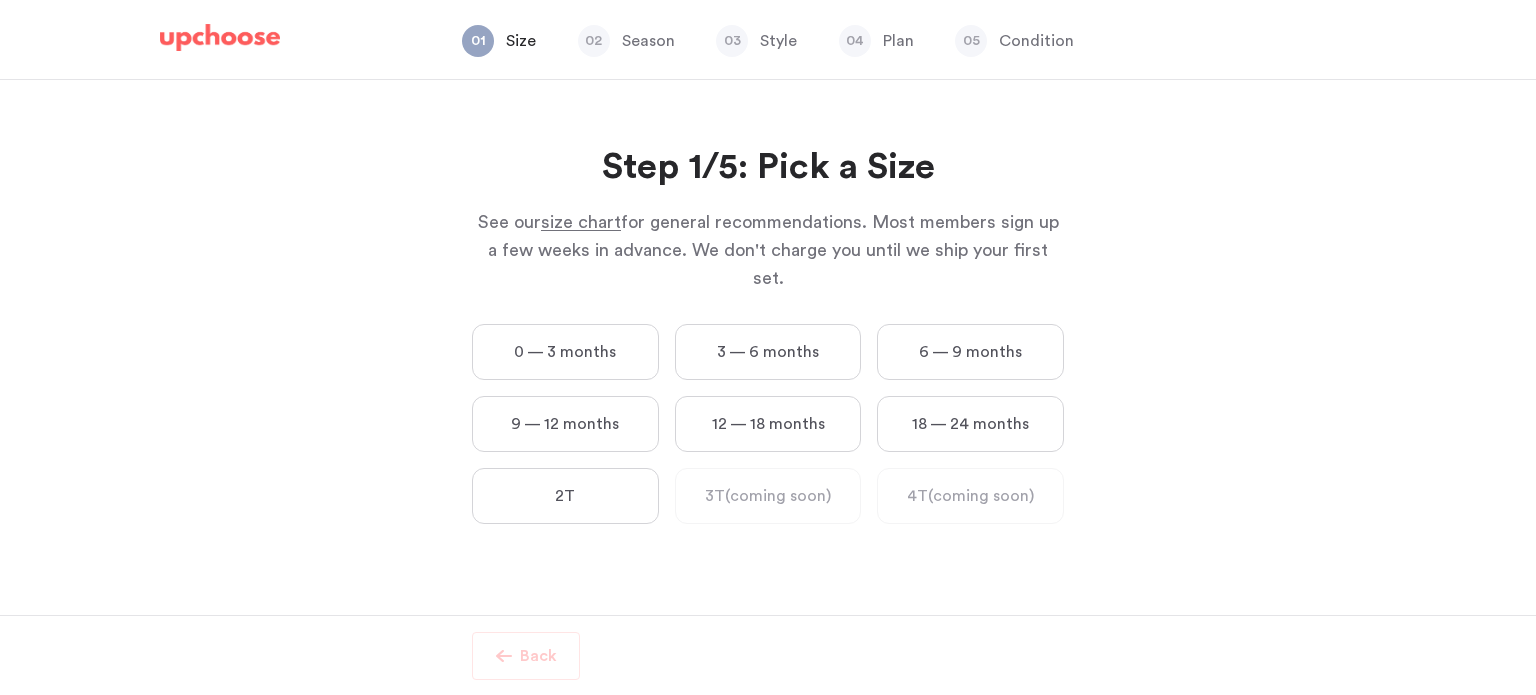 scroll, scrollTop: 0, scrollLeft: 0, axis: both 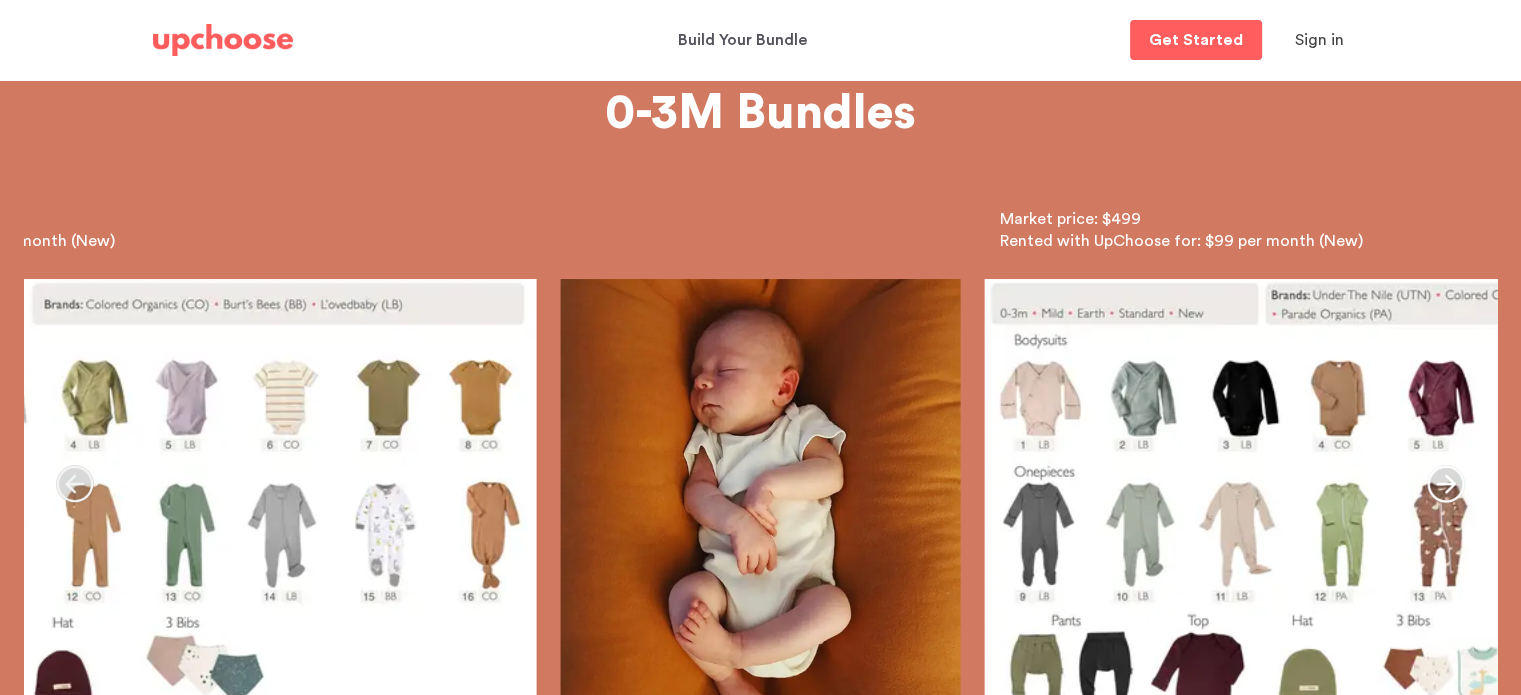 click 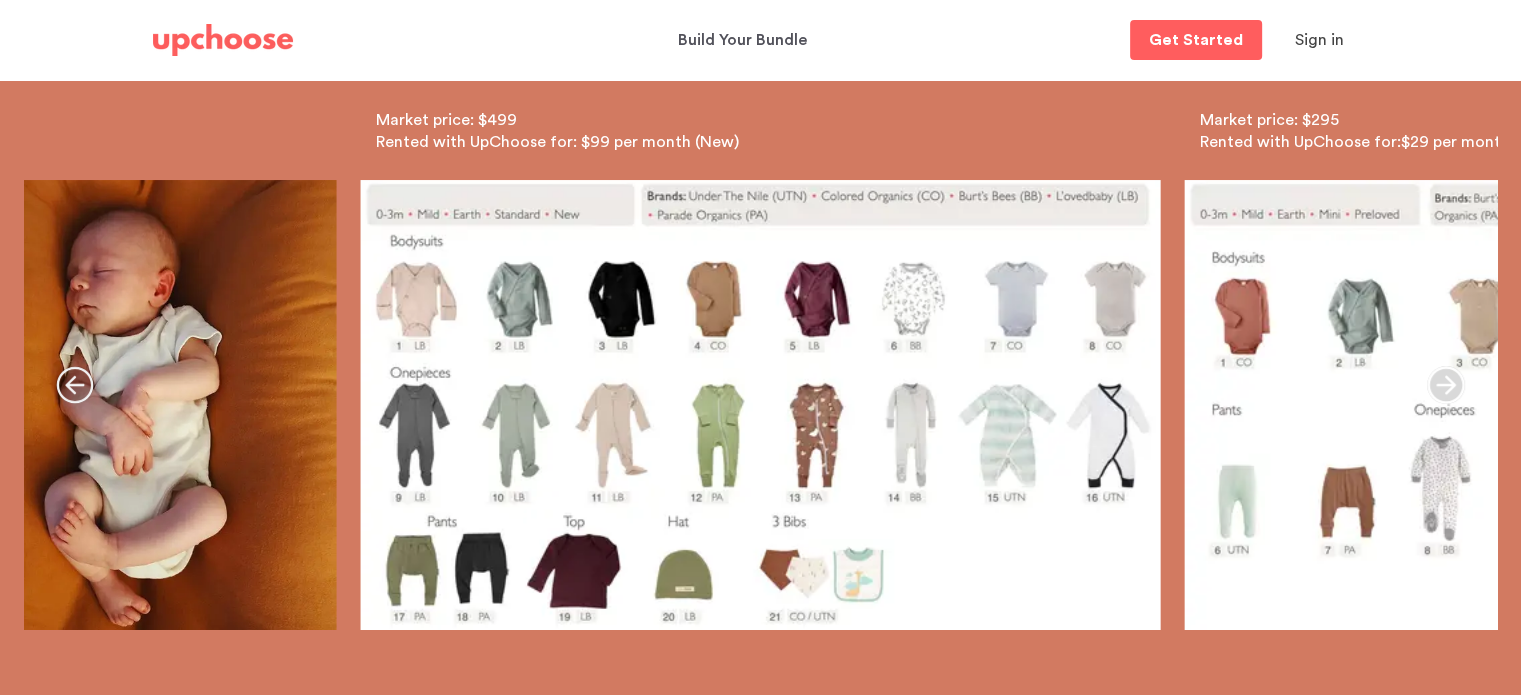 scroll, scrollTop: 249, scrollLeft: 0, axis: vertical 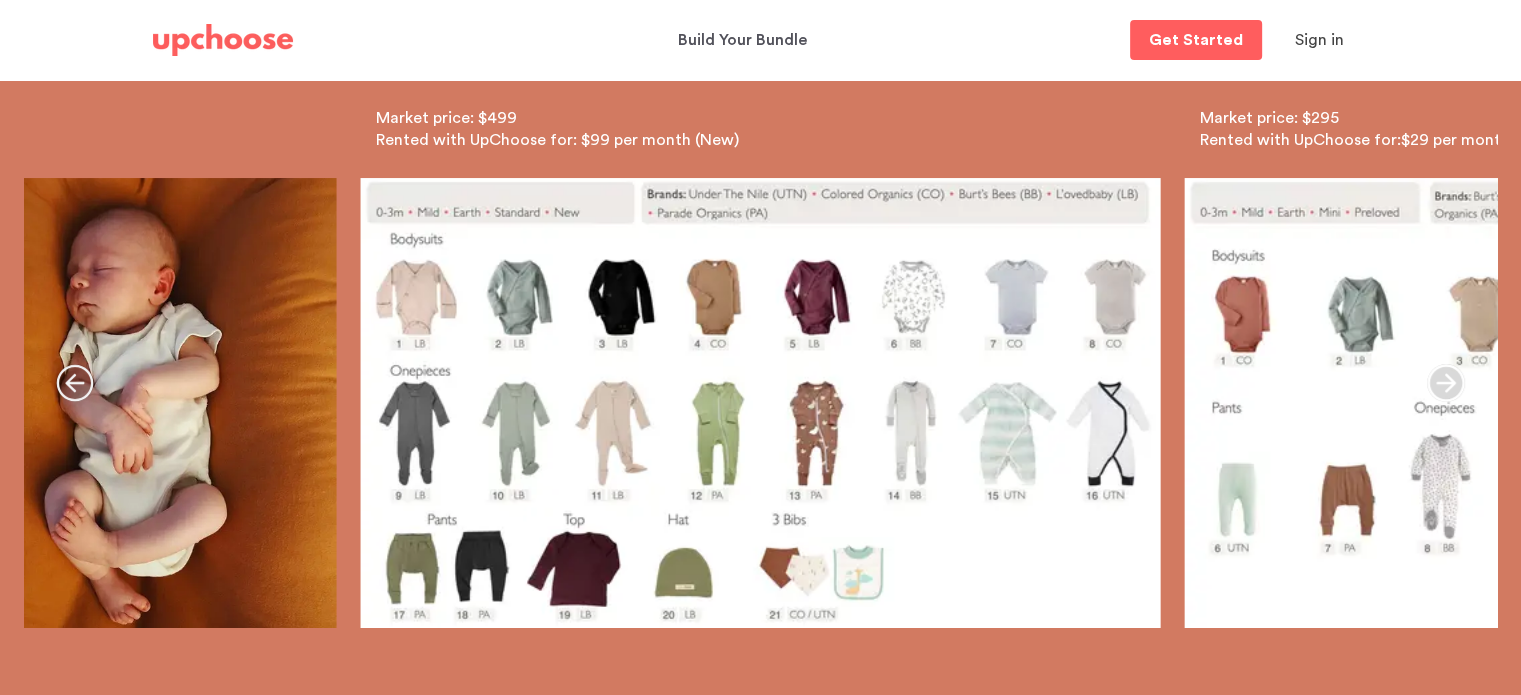 click 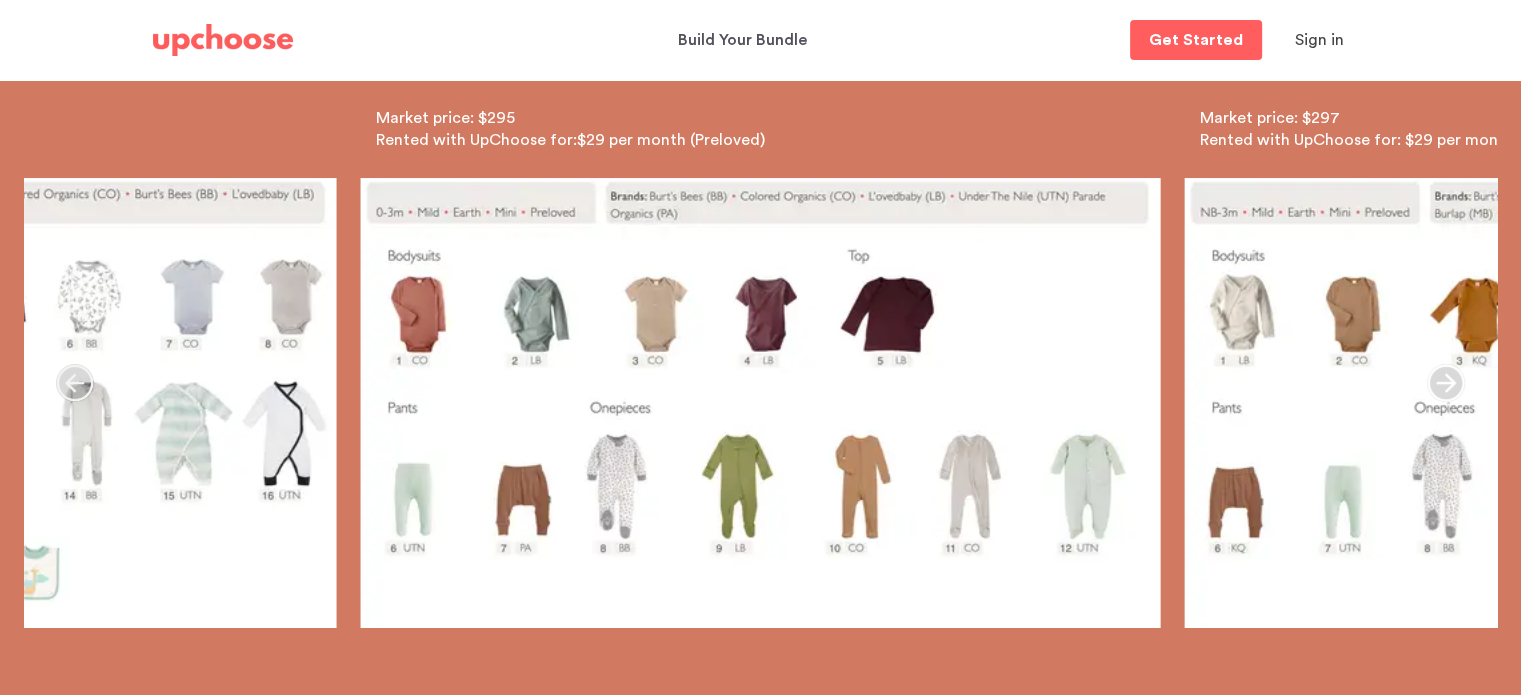 click 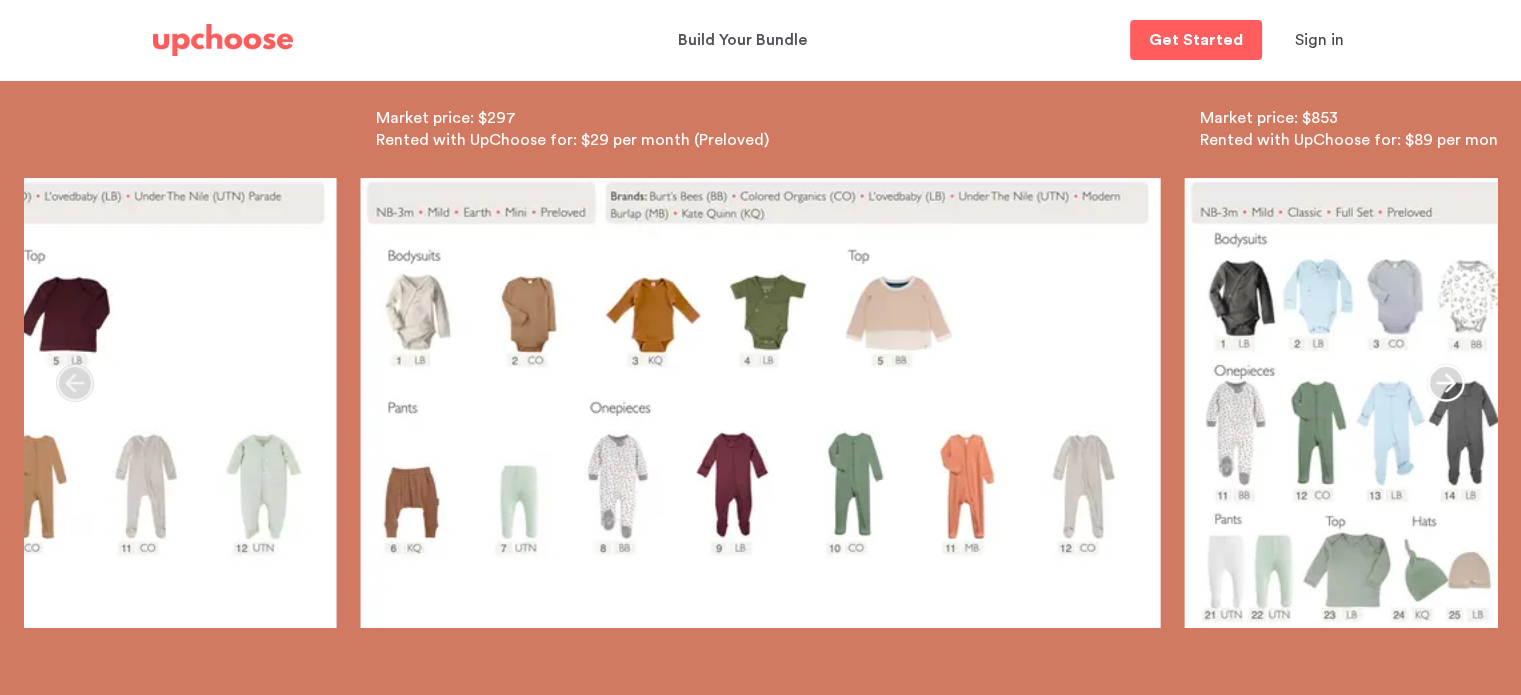 click 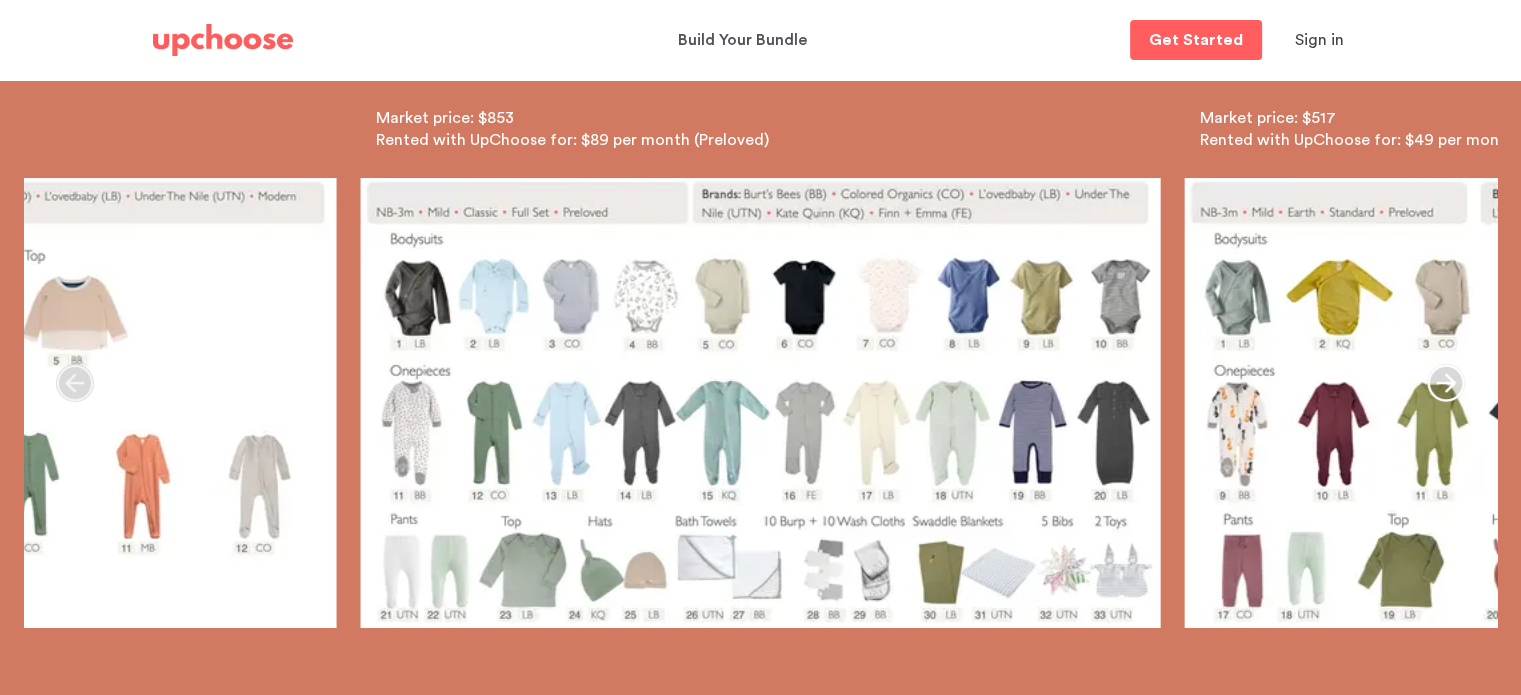 click 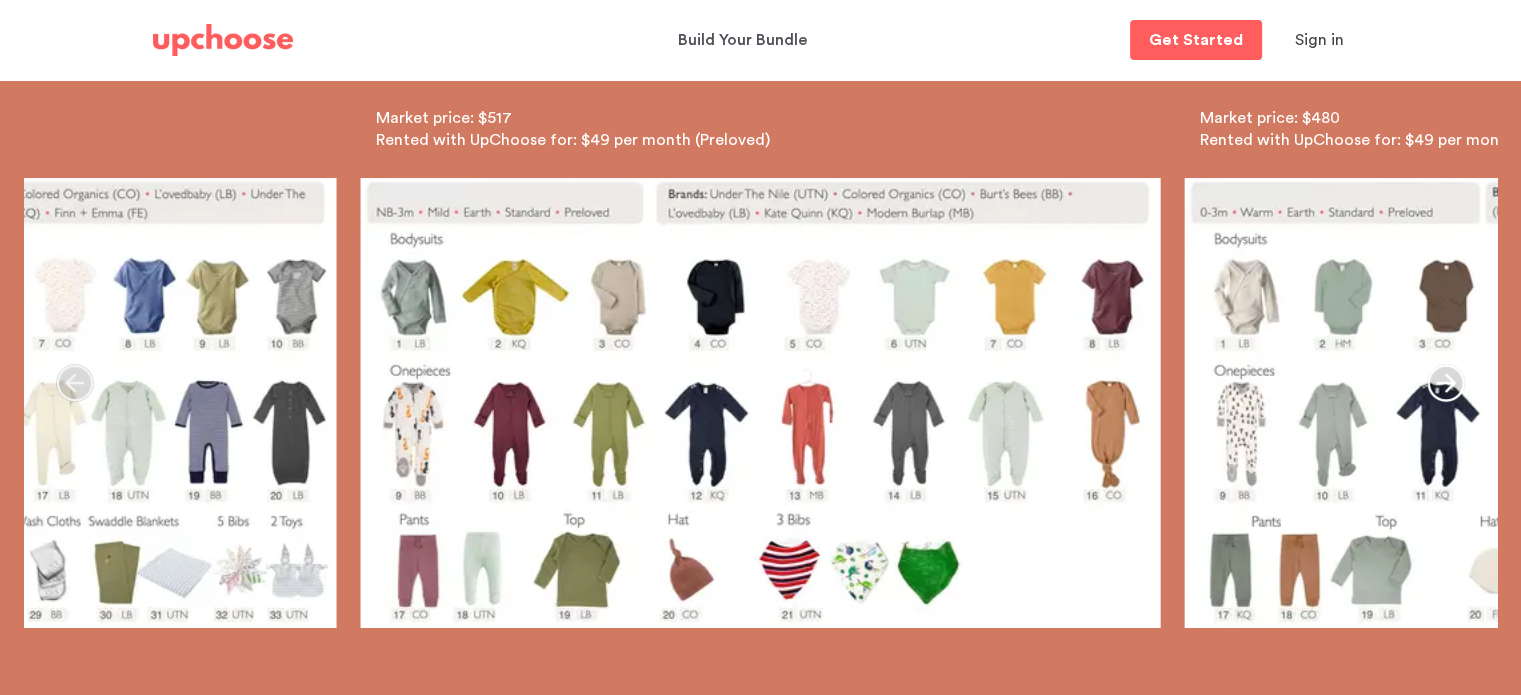 click 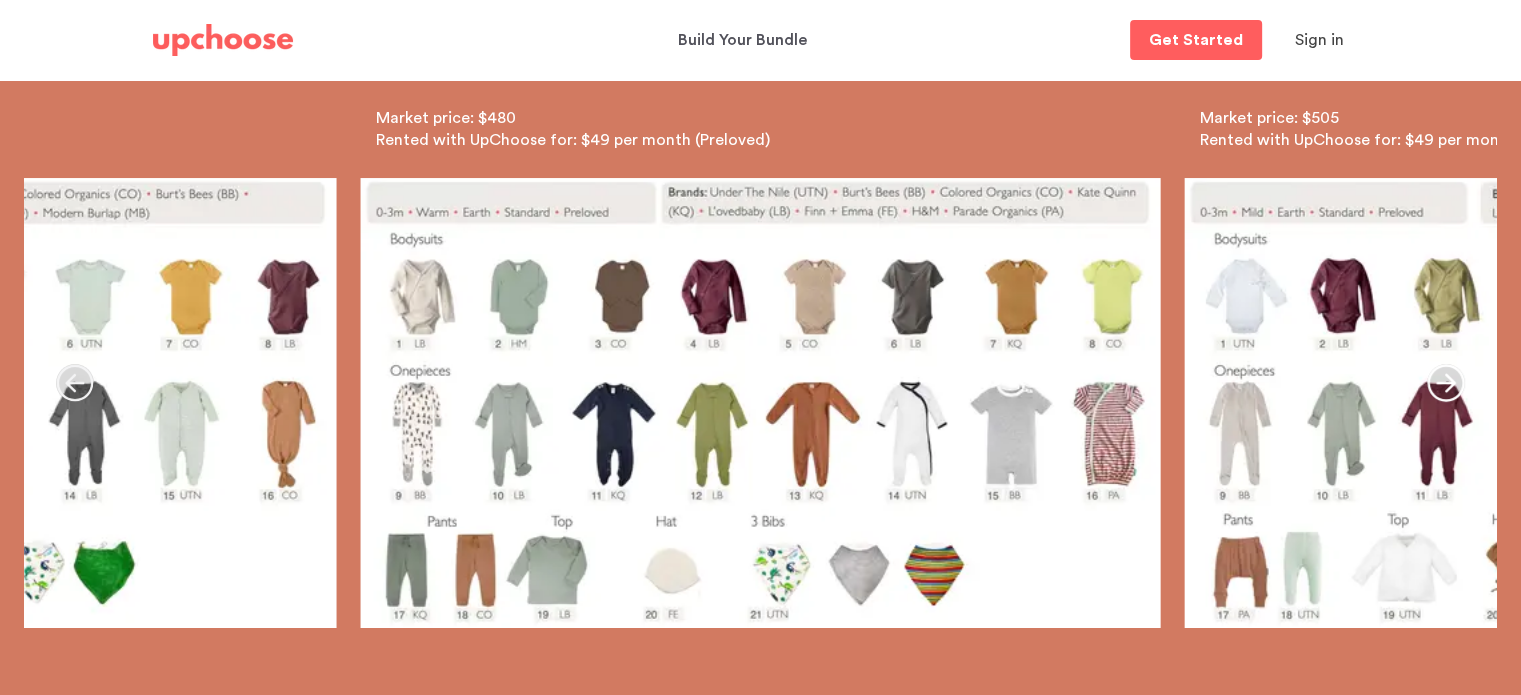 click 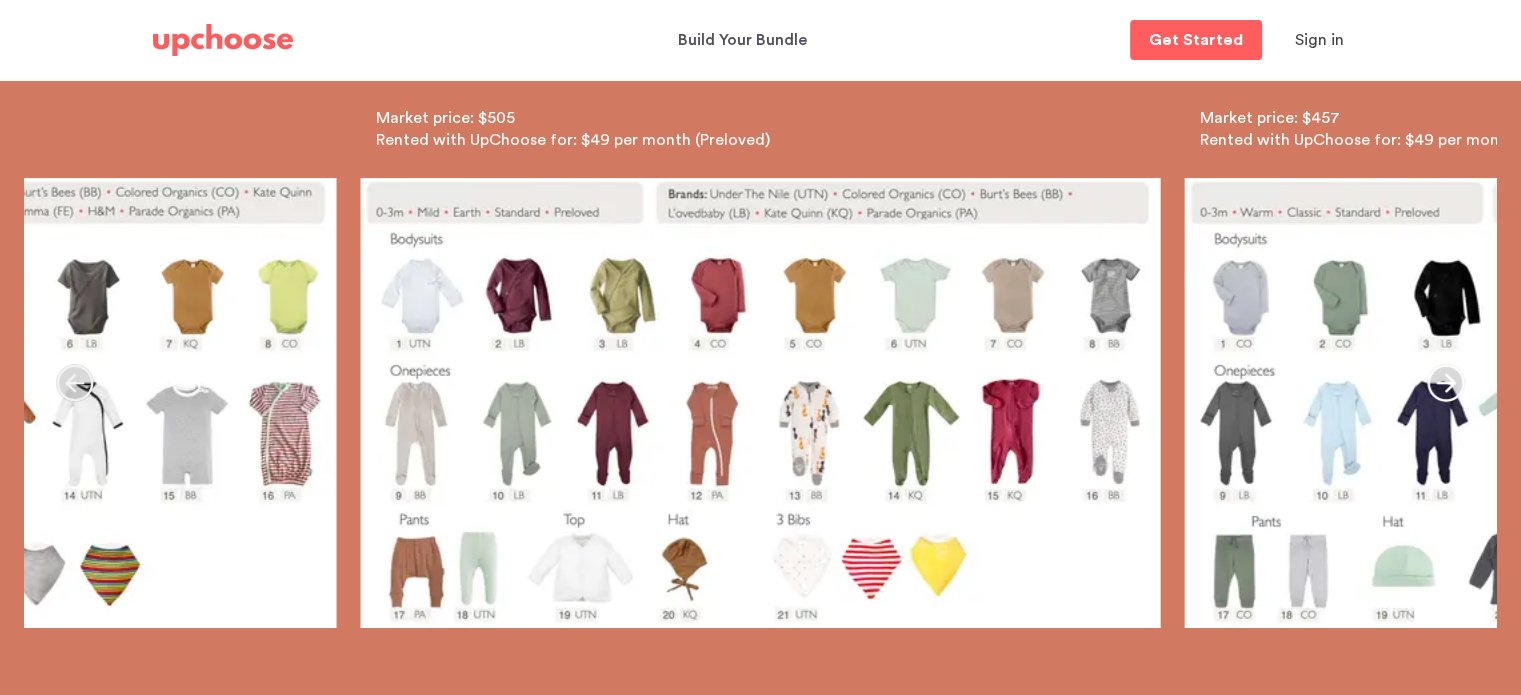 click 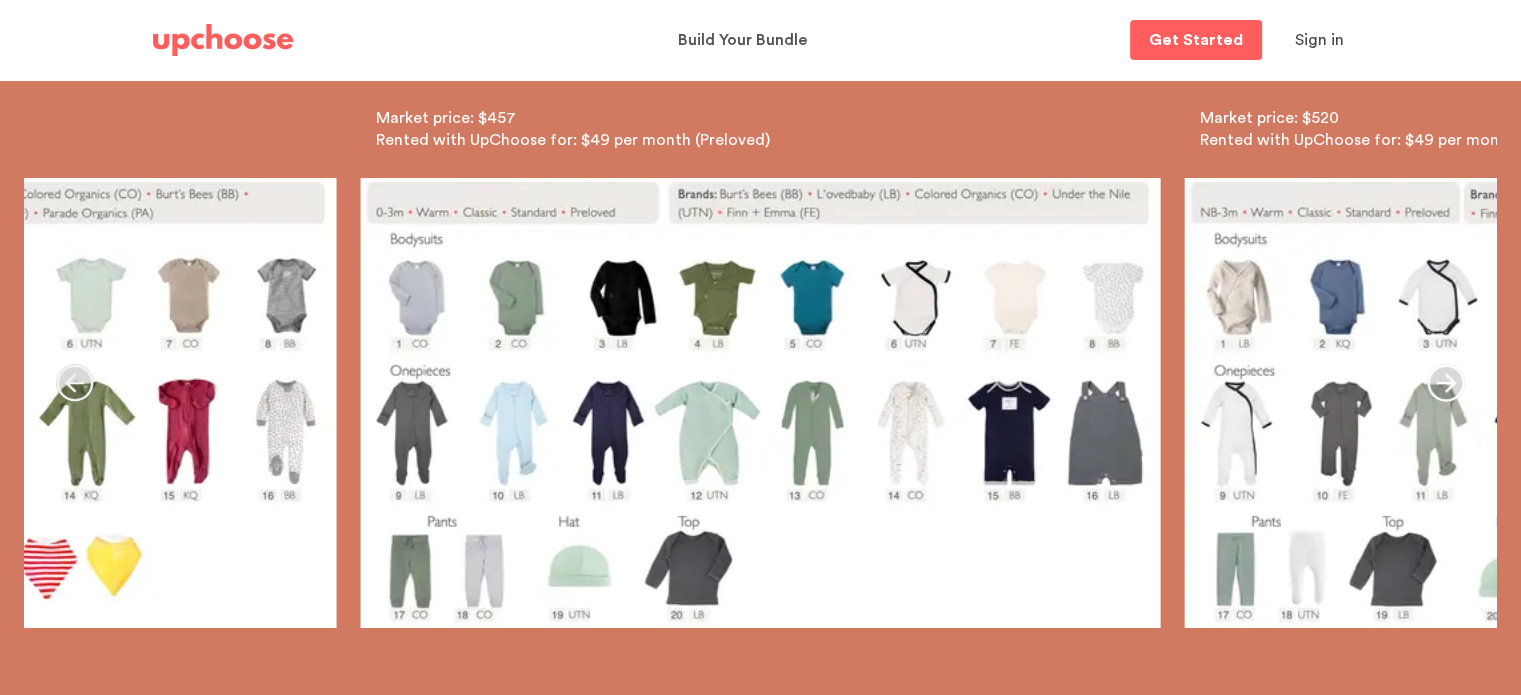 click 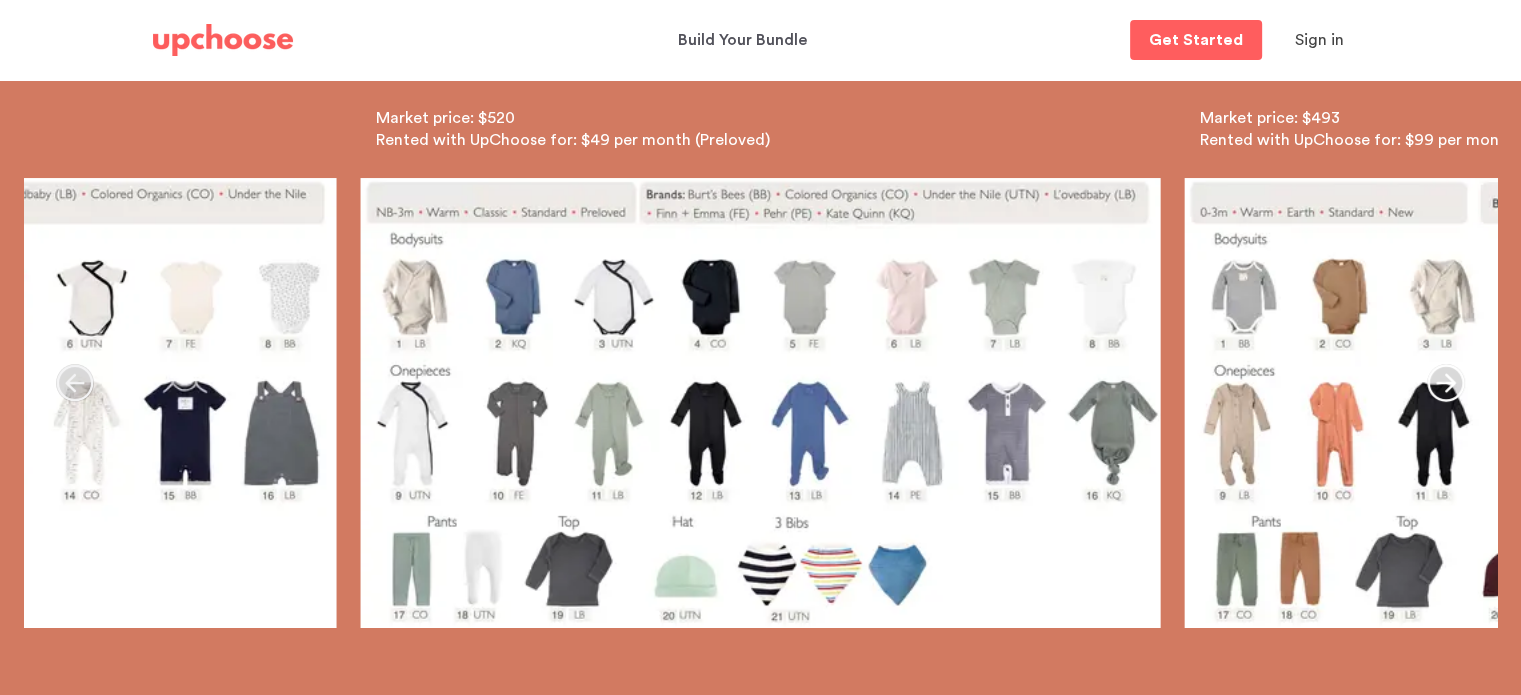 click 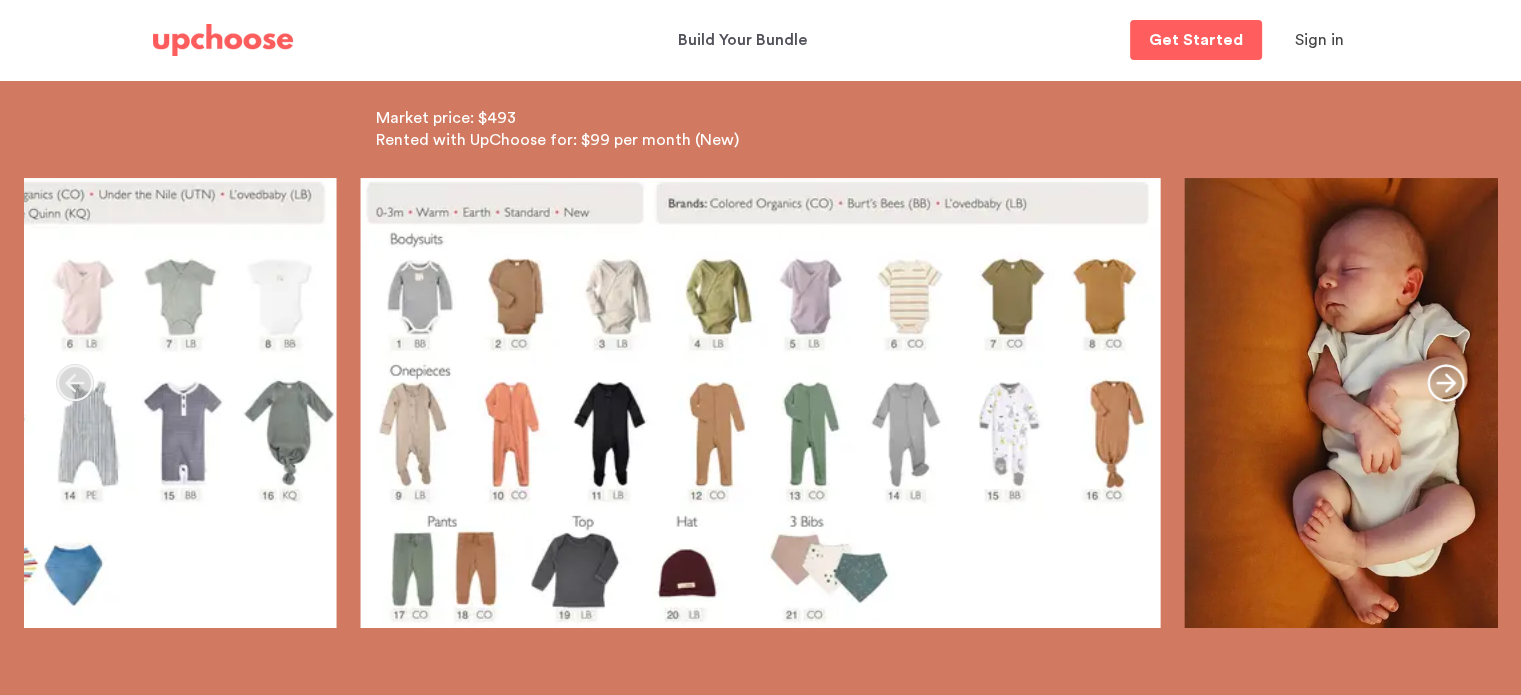 click 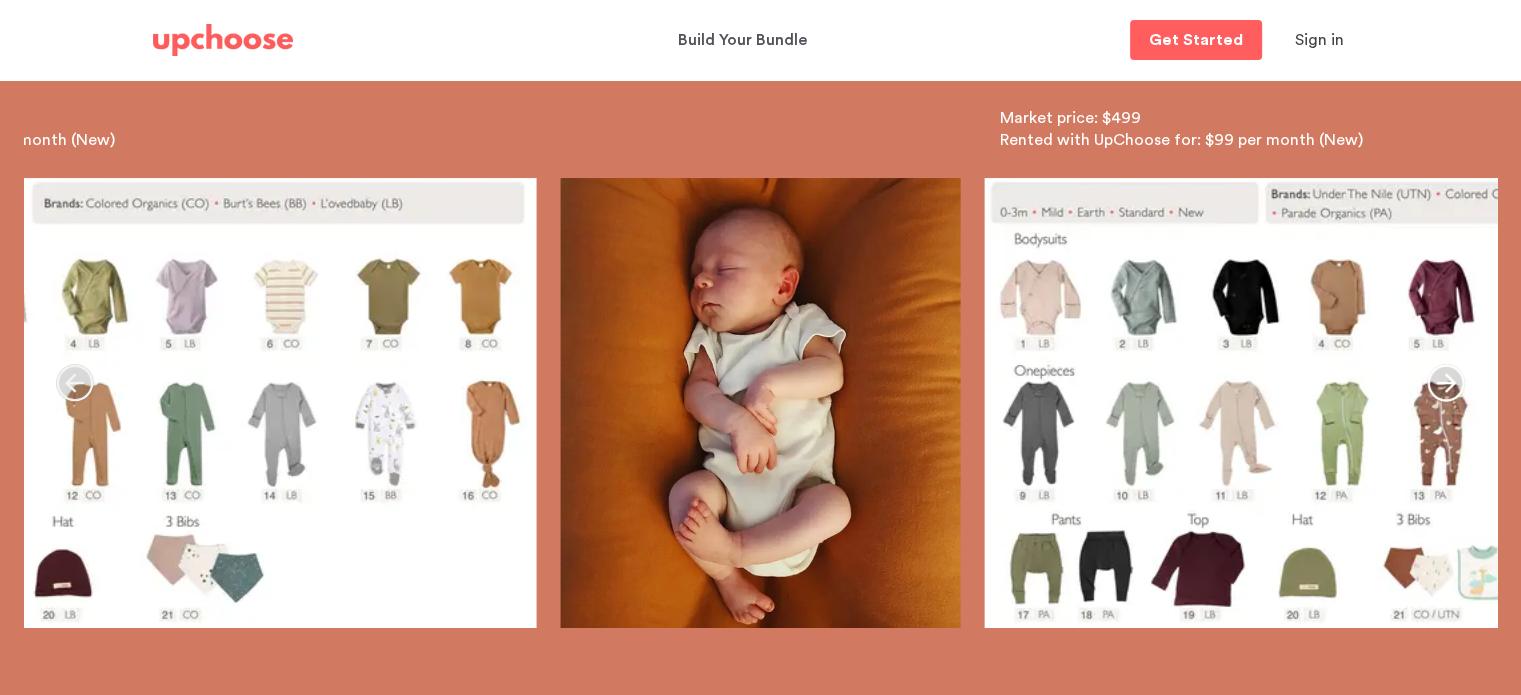 click 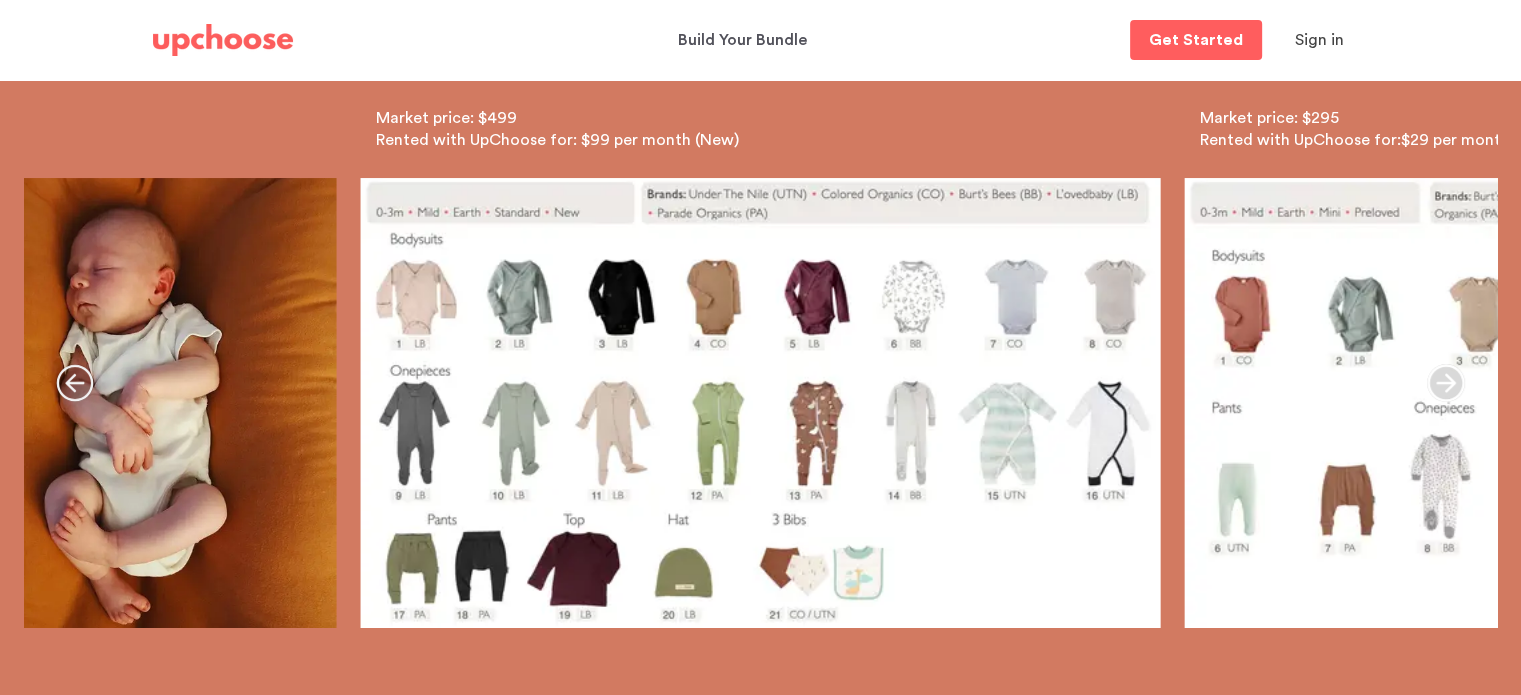 click 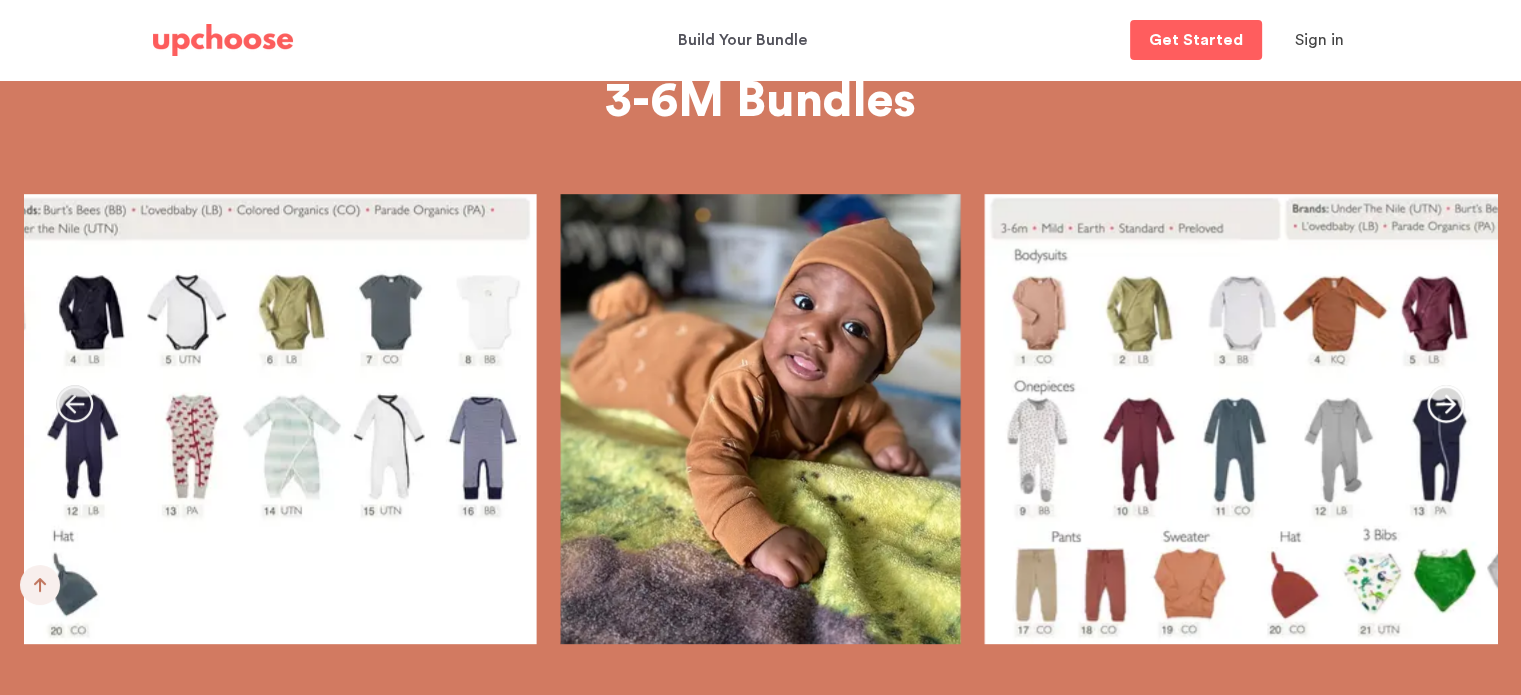 scroll, scrollTop: 1232, scrollLeft: 0, axis: vertical 